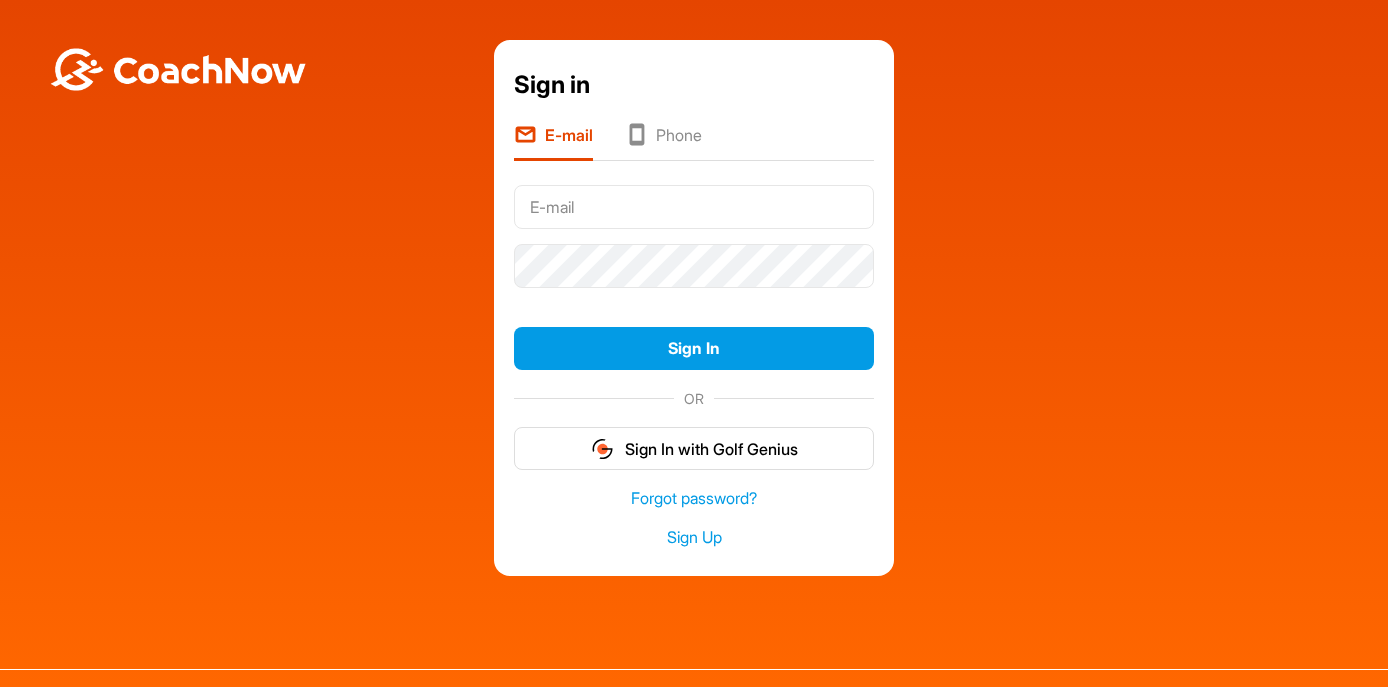 scroll, scrollTop: 0, scrollLeft: 0, axis: both 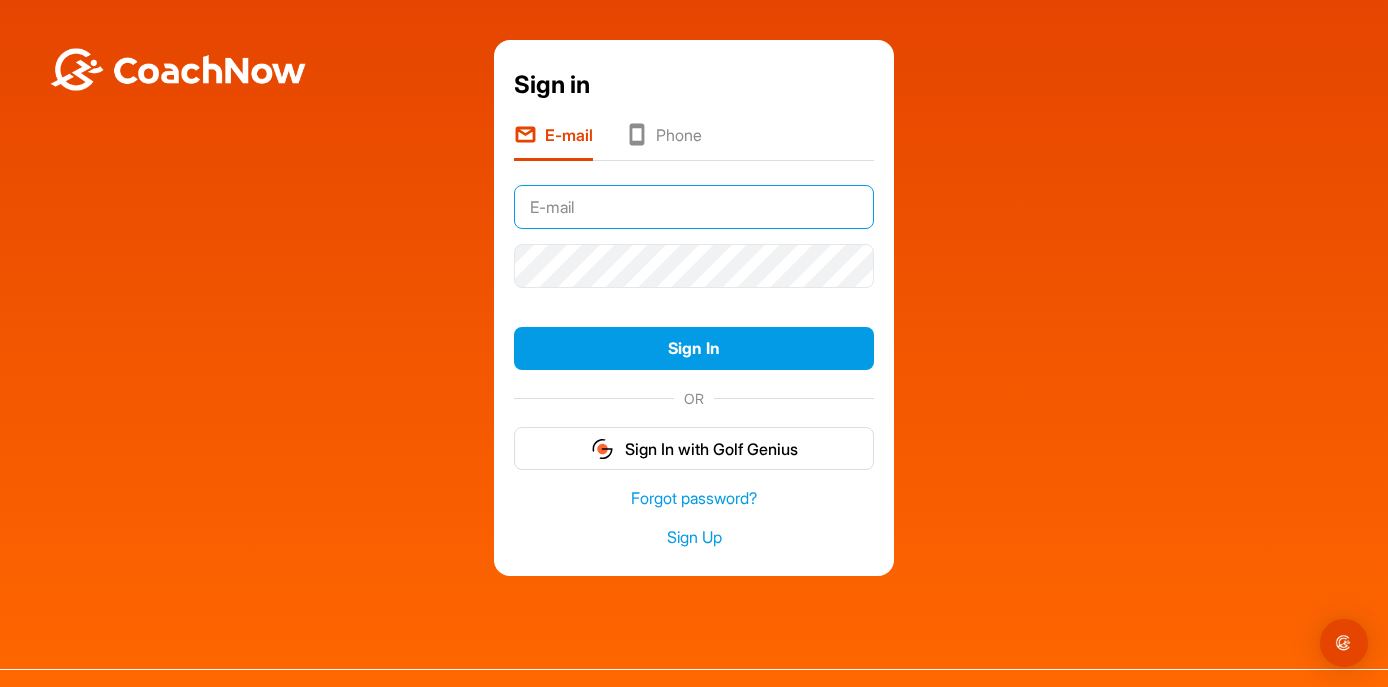 type on "[EMAIL]" 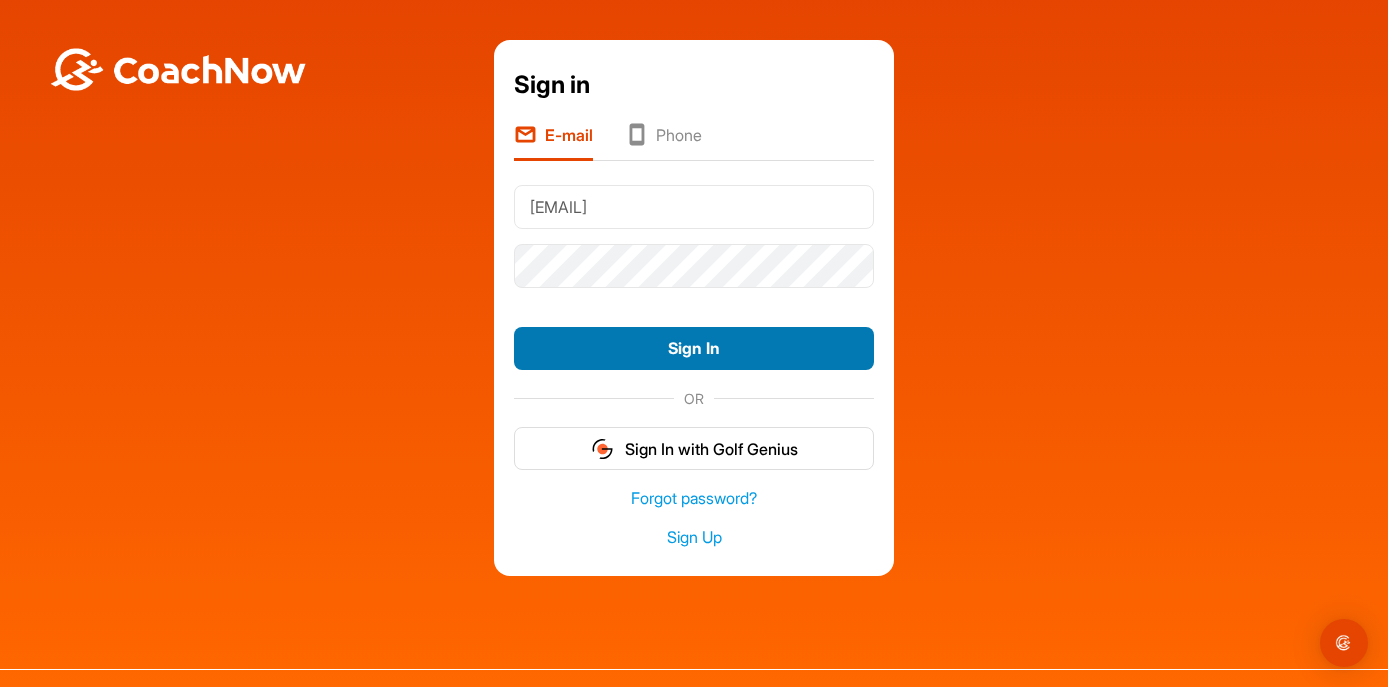 click on "Sign In" at bounding box center [694, 348] 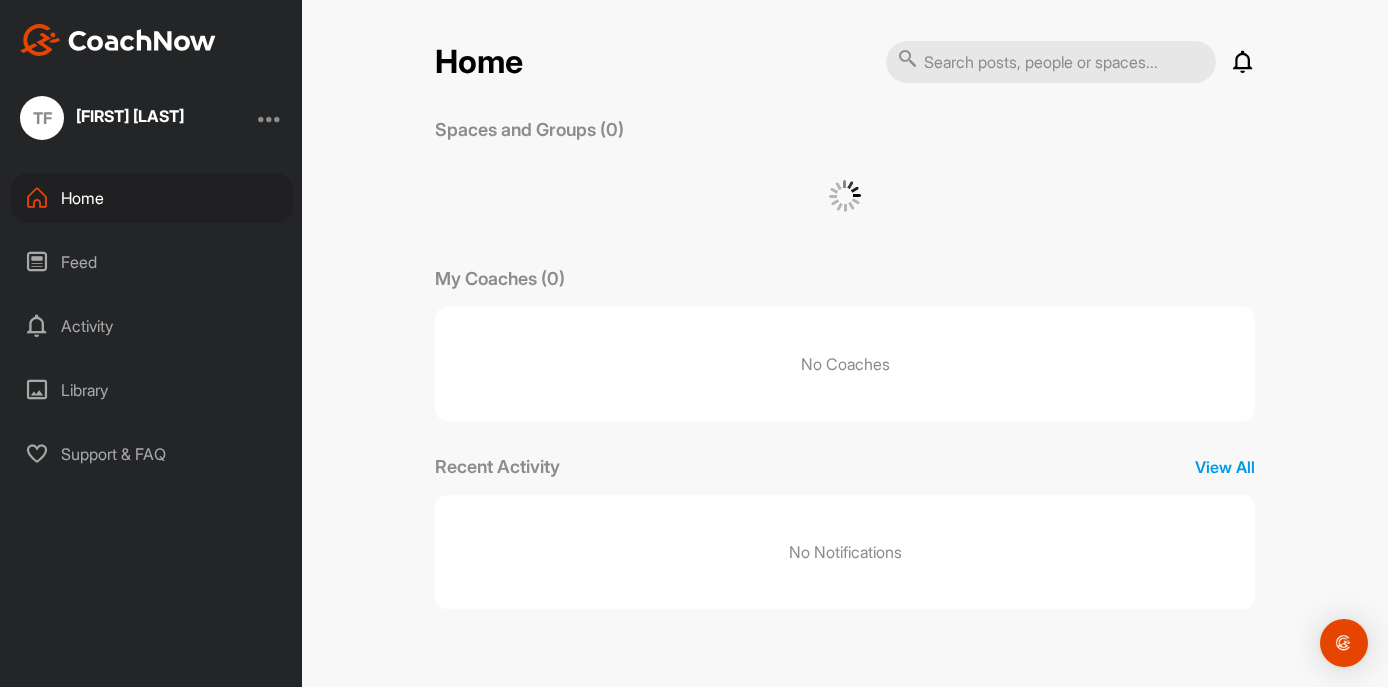 scroll, scrollTop: 0, scrollLeft: 0, axis: both 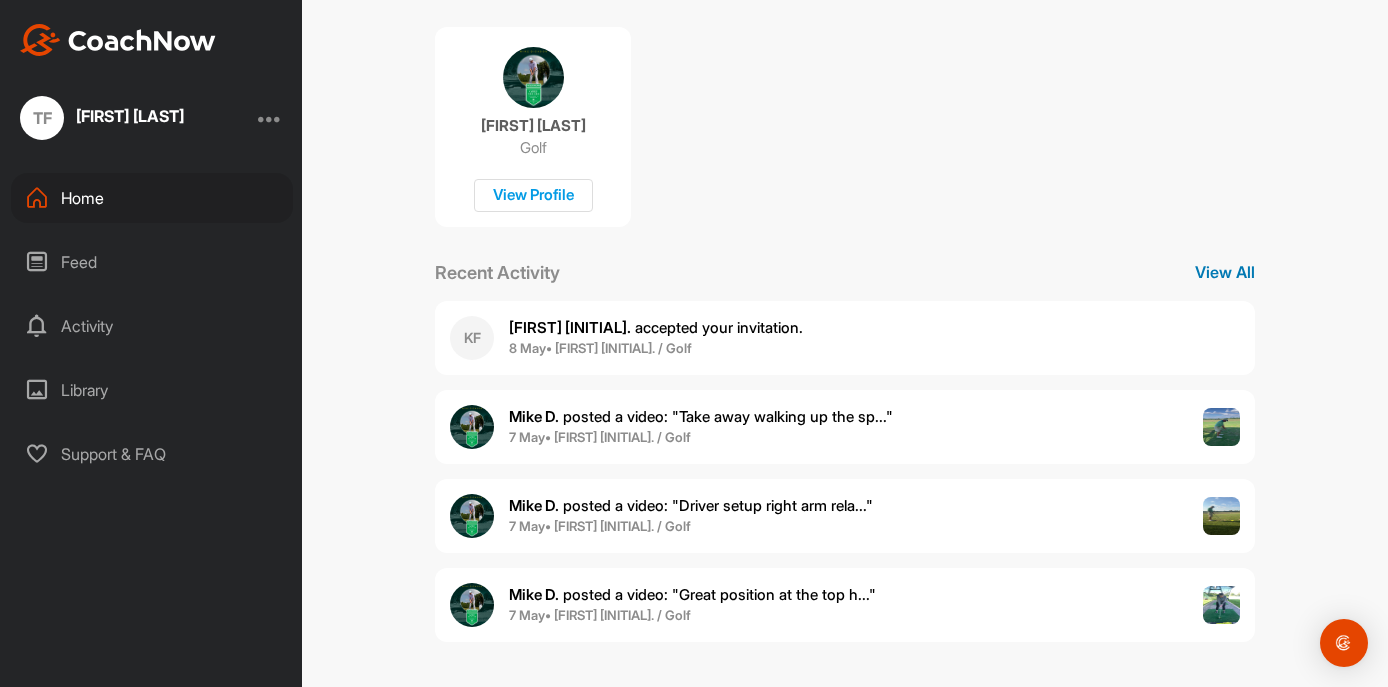 click on "View All" at bounding box center (1225, 272) 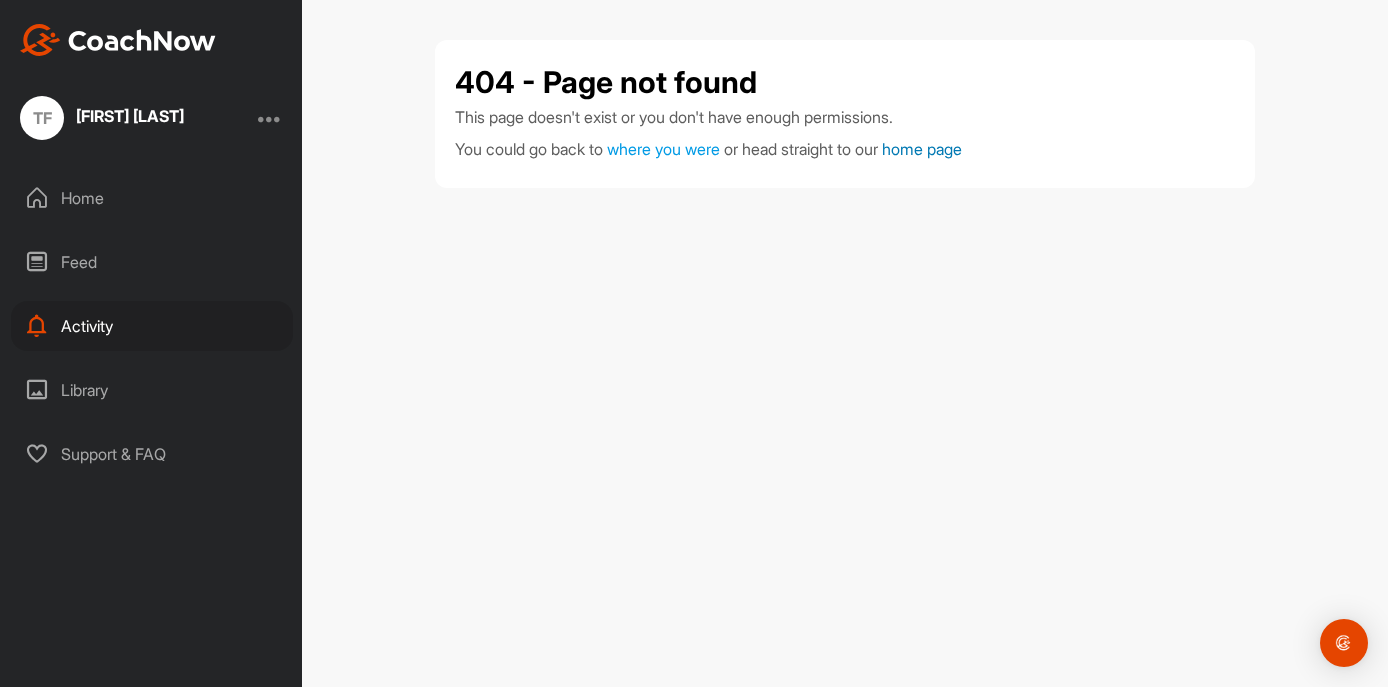 click on "home page" at bounding box center (922, 149) 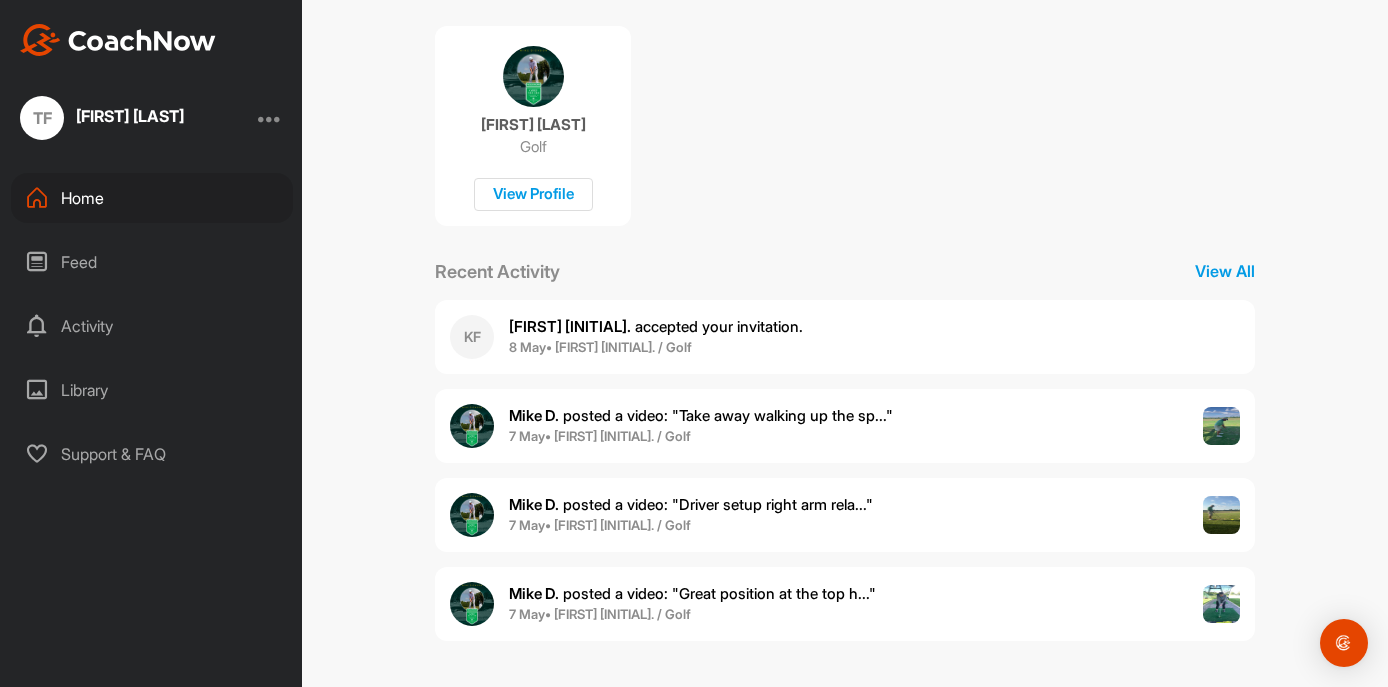 scroll, scrollTop: 391, scrollLeft: 0, axis: vertical 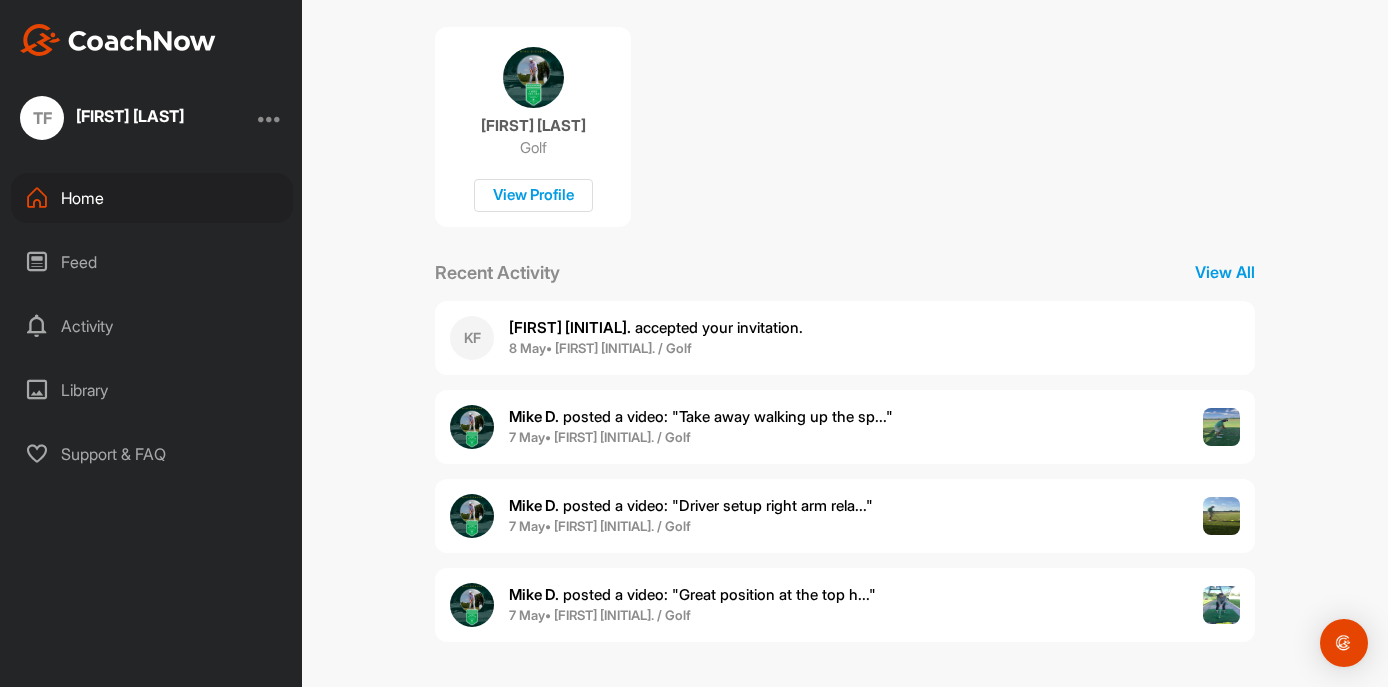 click on "Library" at bounding box center (152, 390) 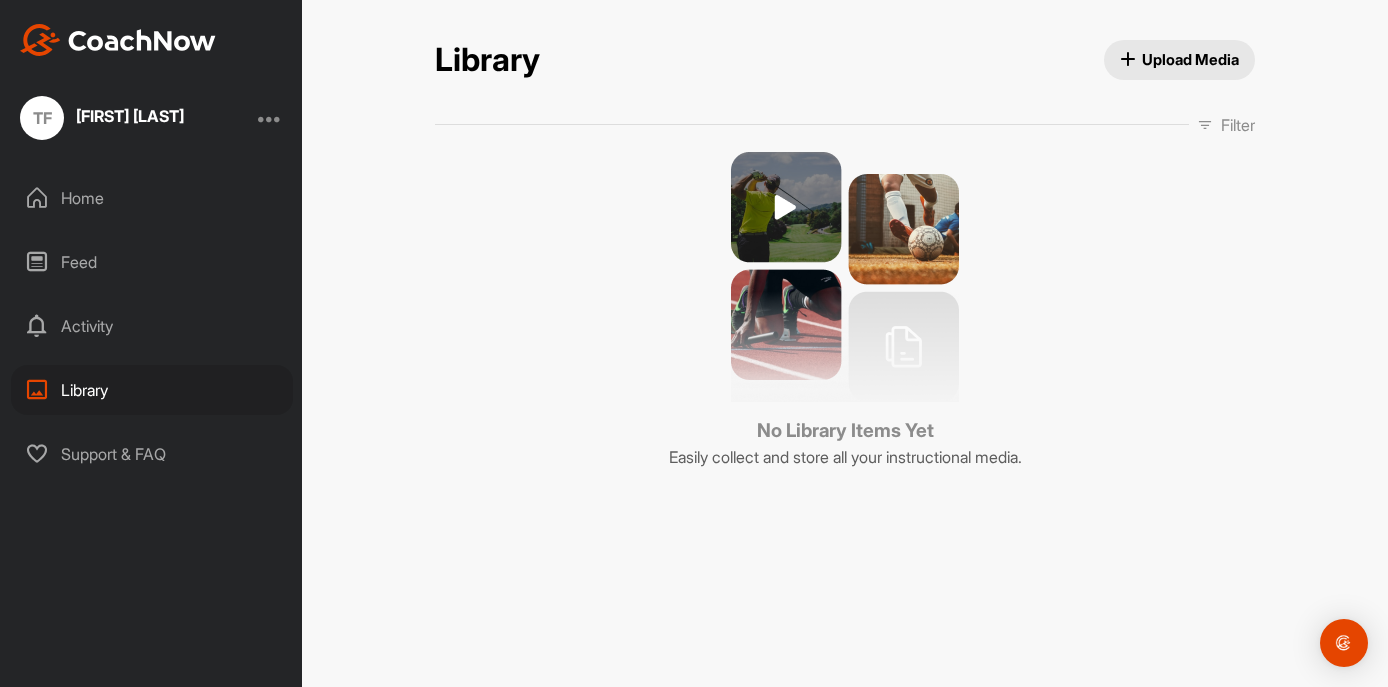 click on "Home" at bounding box center (152, 198) 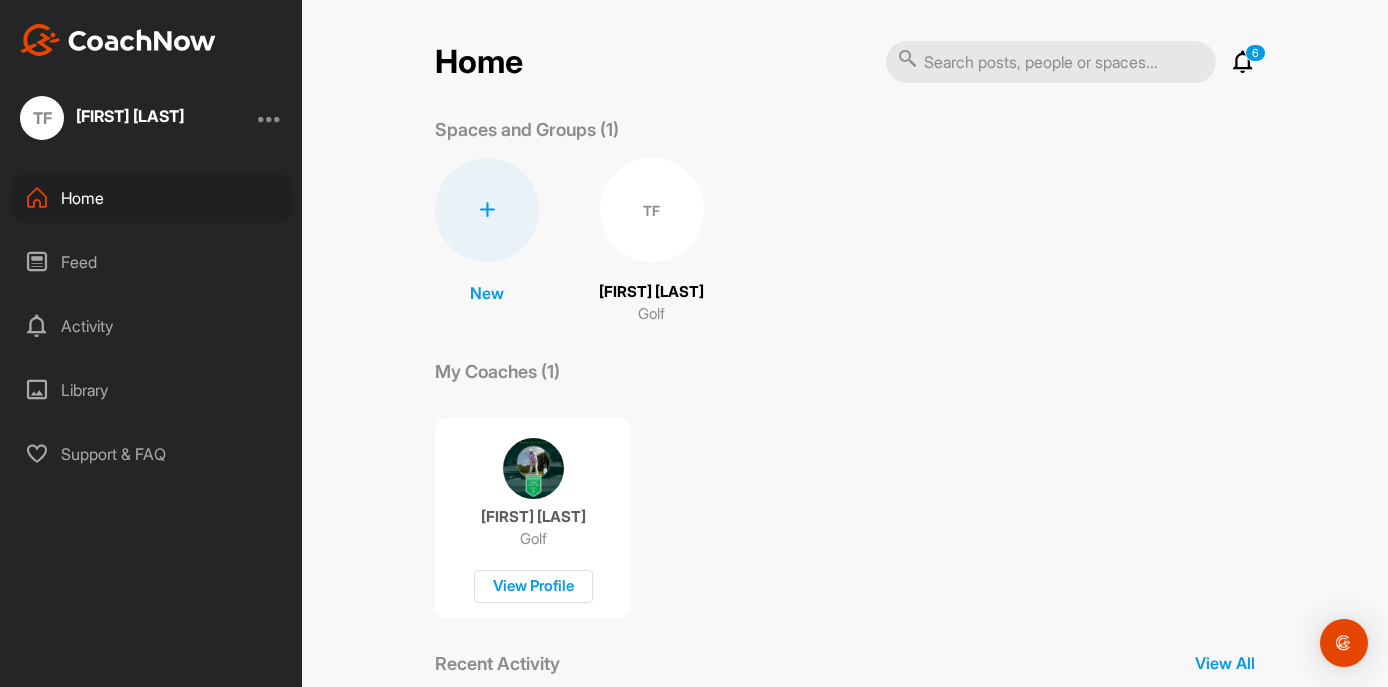 click at bounding box center [1243, 62] 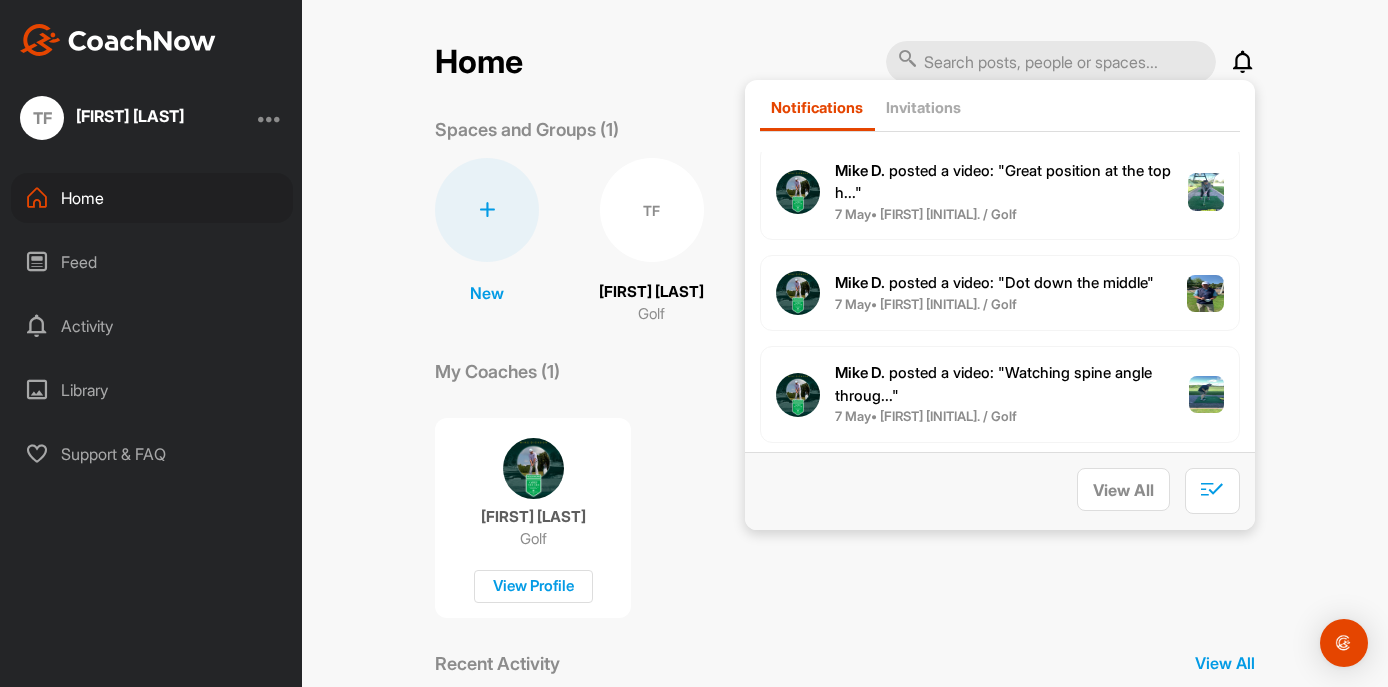 scroll, scrollTop: 365, scrollLeft: 0, axis: vertical 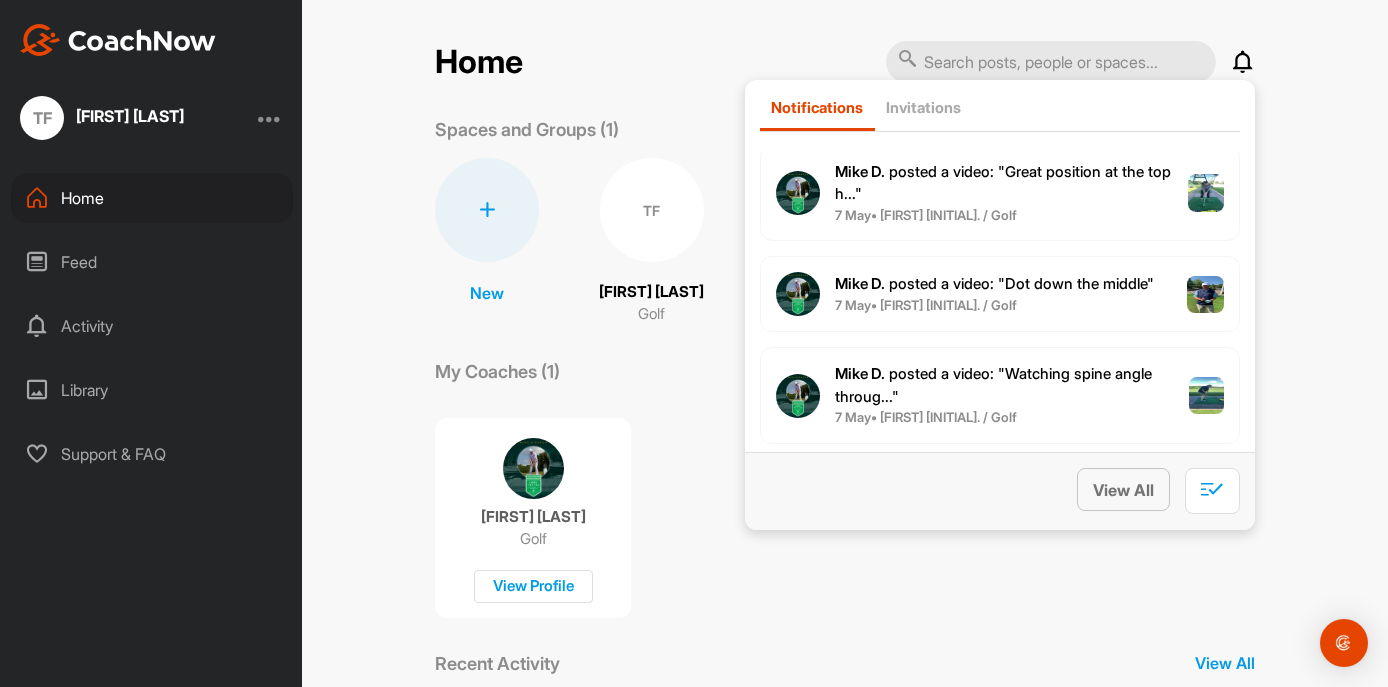 click on "View All" at bounding box center [1123, 490] 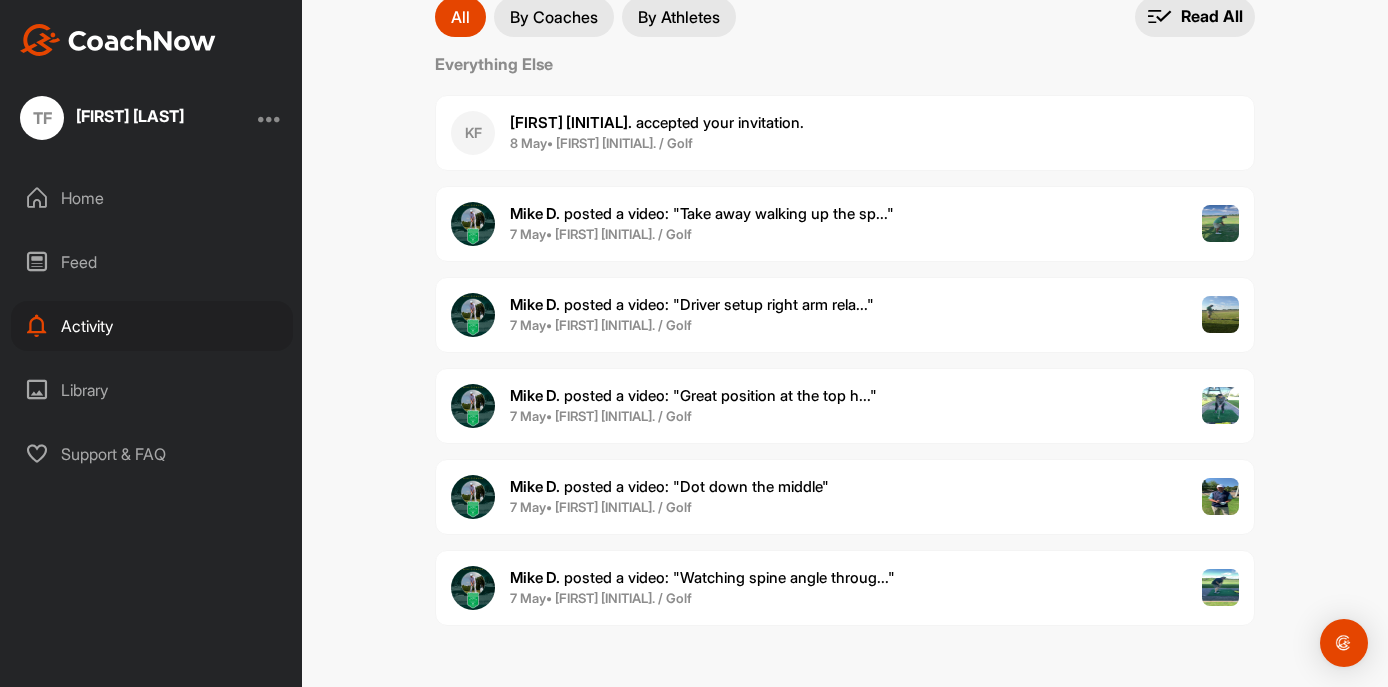 scroll, scrollTop: 166, scrollLeft: 0, axis: vertical 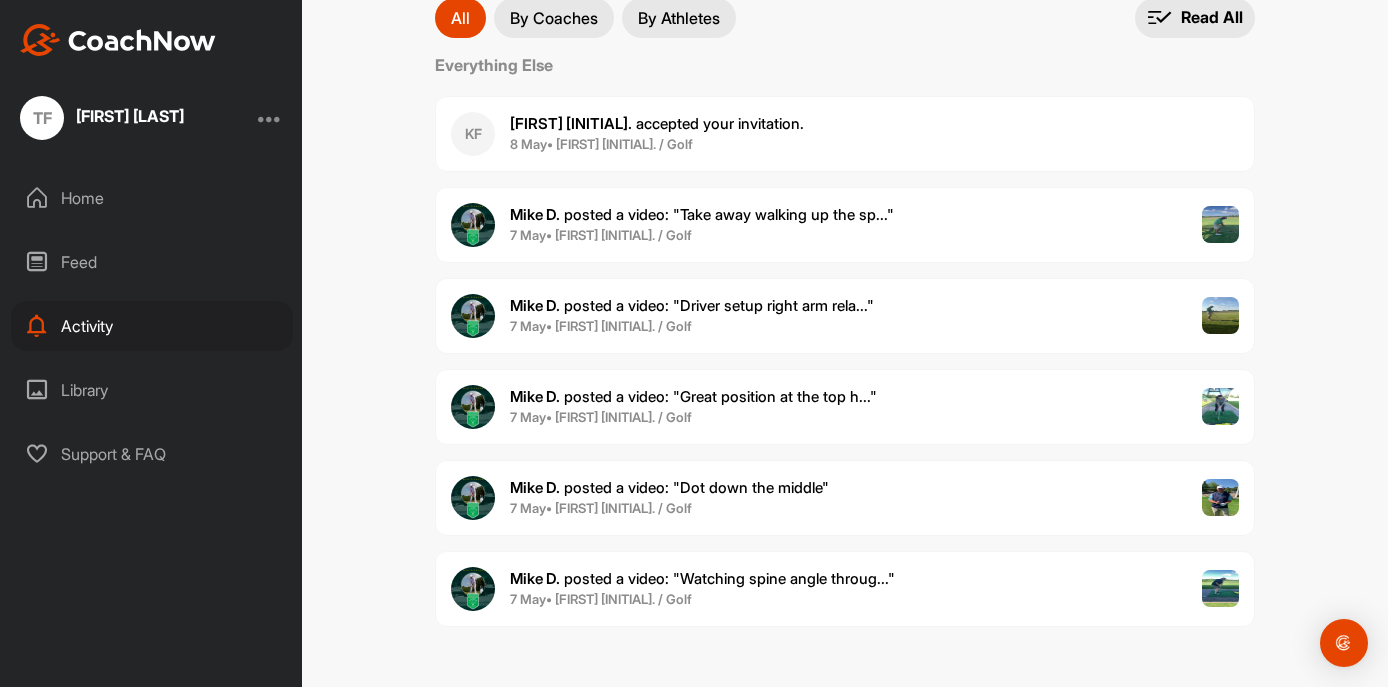 click on "[FIRST] [INITIAL]. posted a video : " Dot down the middle " 7 May  • [FIRST] [INITIAL]. / Golf" at bounding box center (845, 498) 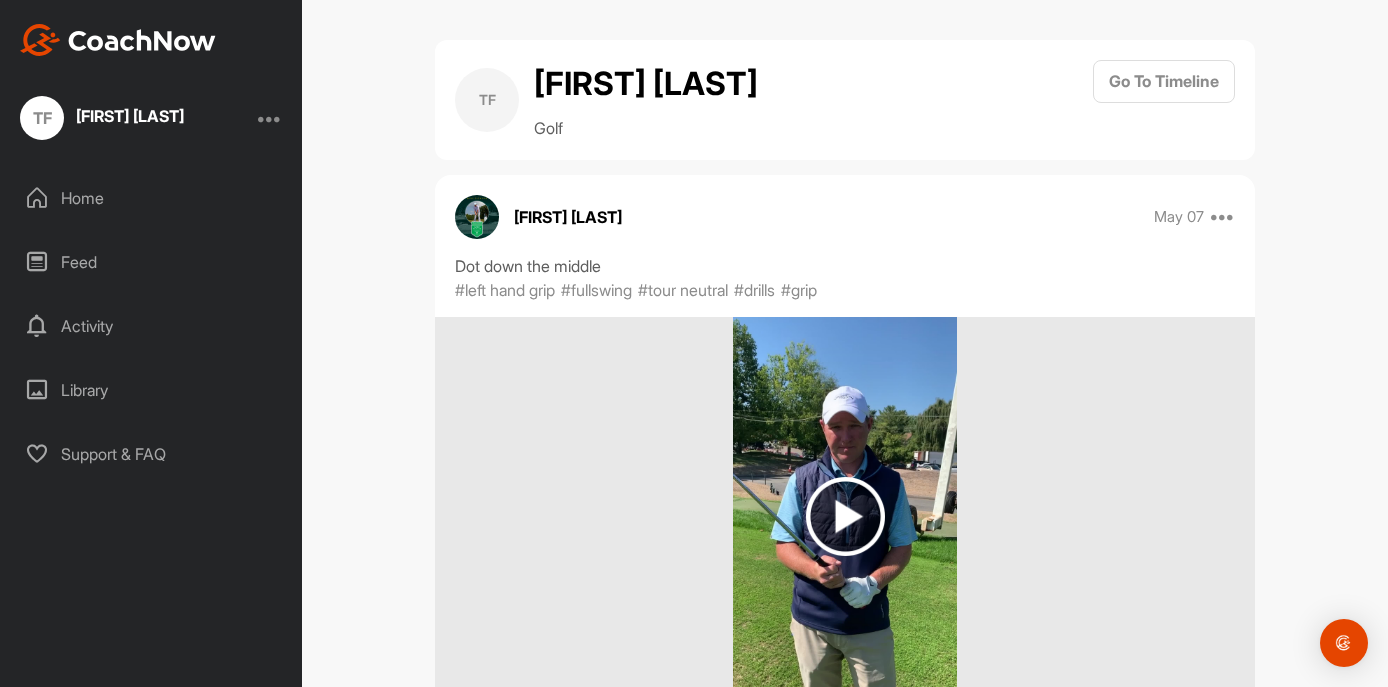 scroll, scrollTop: 0, scrollLeft: 0, axis: both 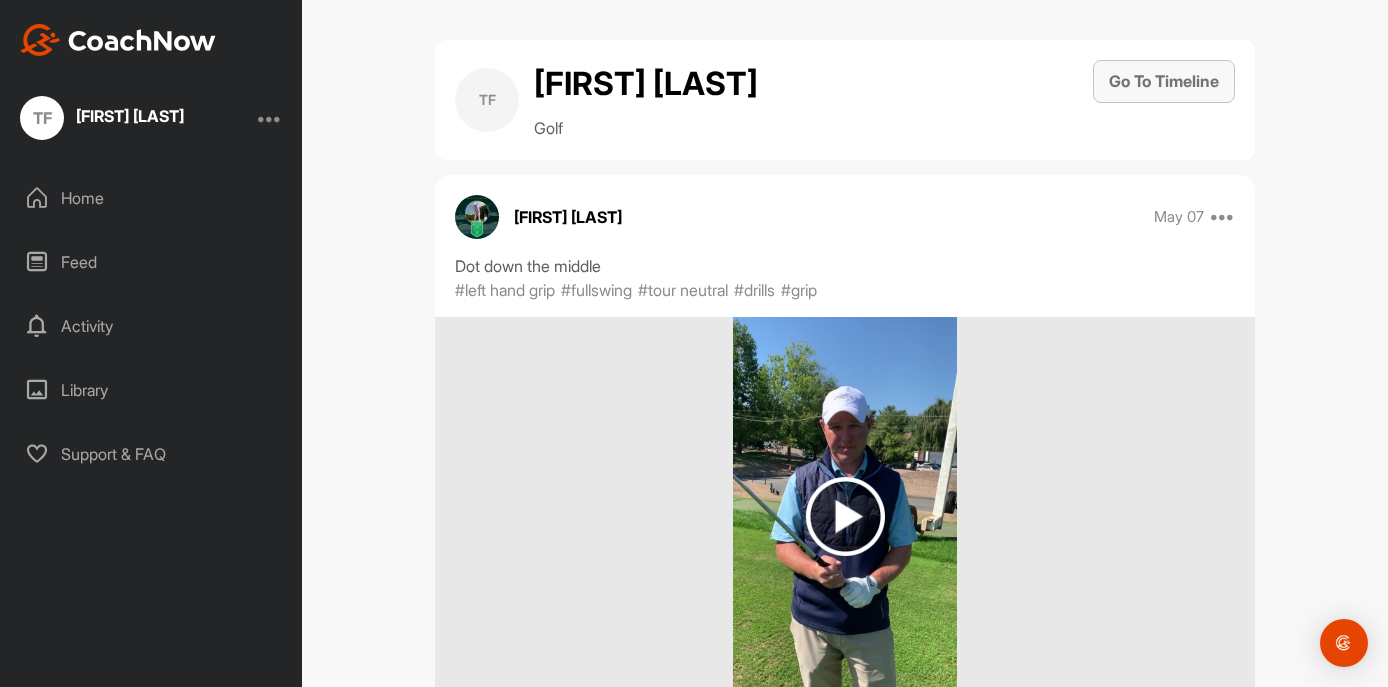 click on "Go To Timeline" at bounding box center [1164, 81] 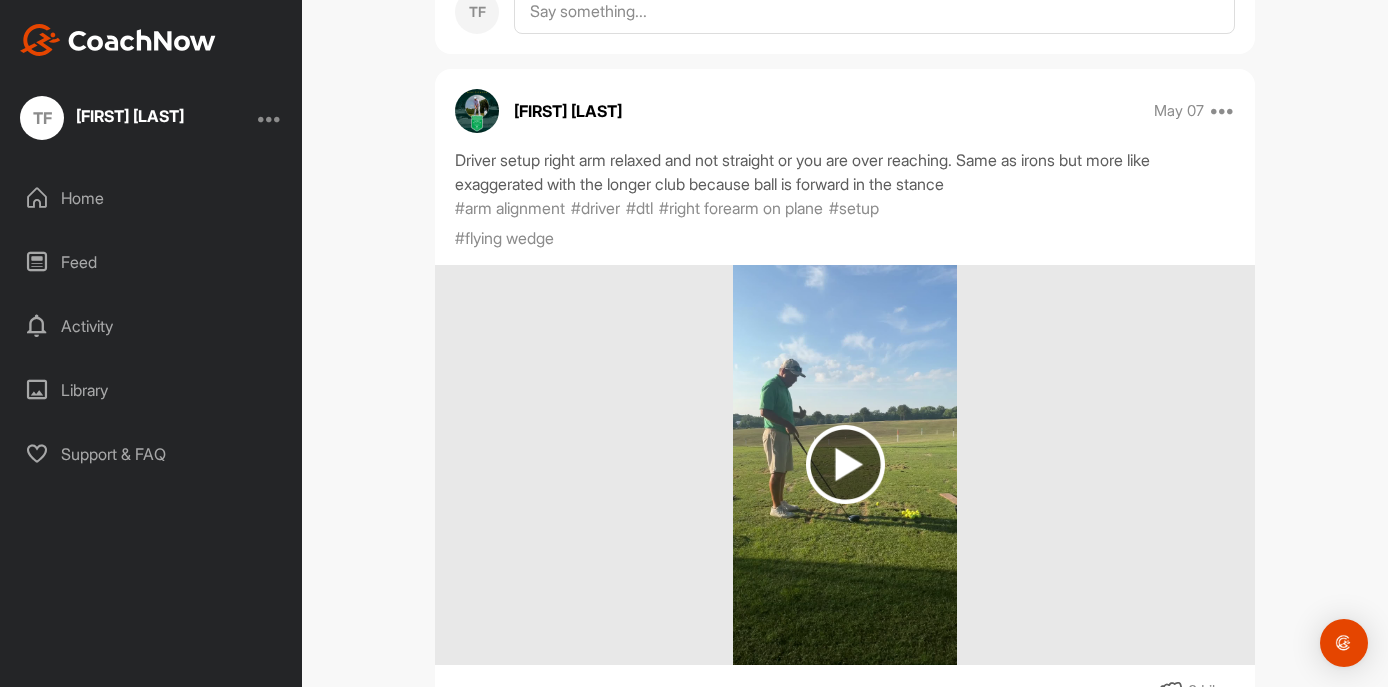 scroll, scrollTop: 1038, scrollLeft: 0, axis: vertical 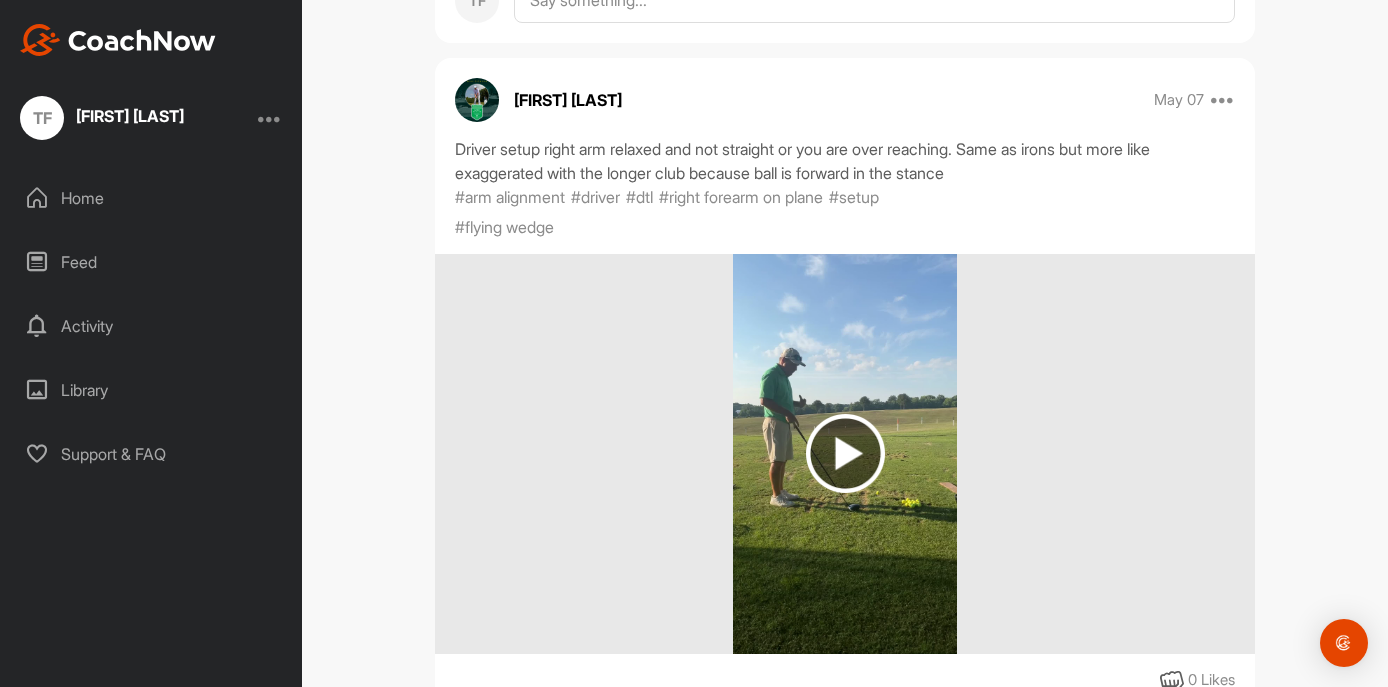 click at bounding box center [845, 453] 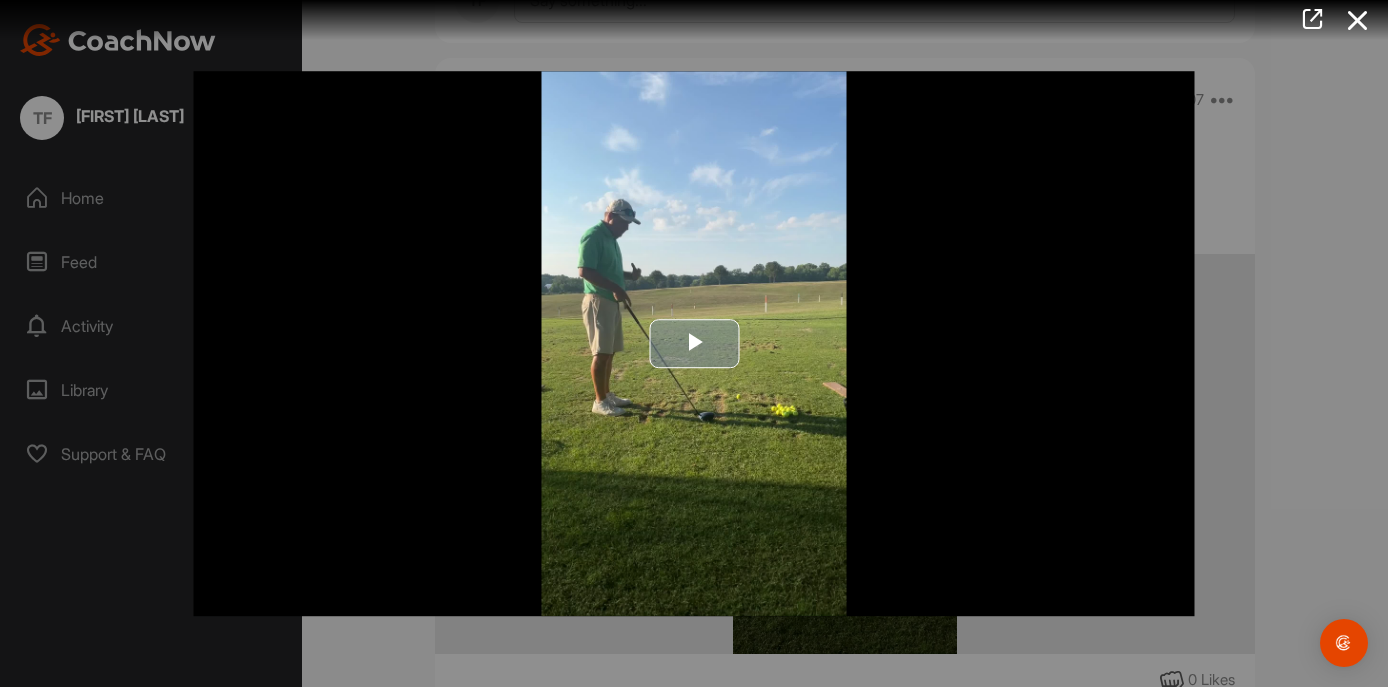 click at bounding box center (694, 344) 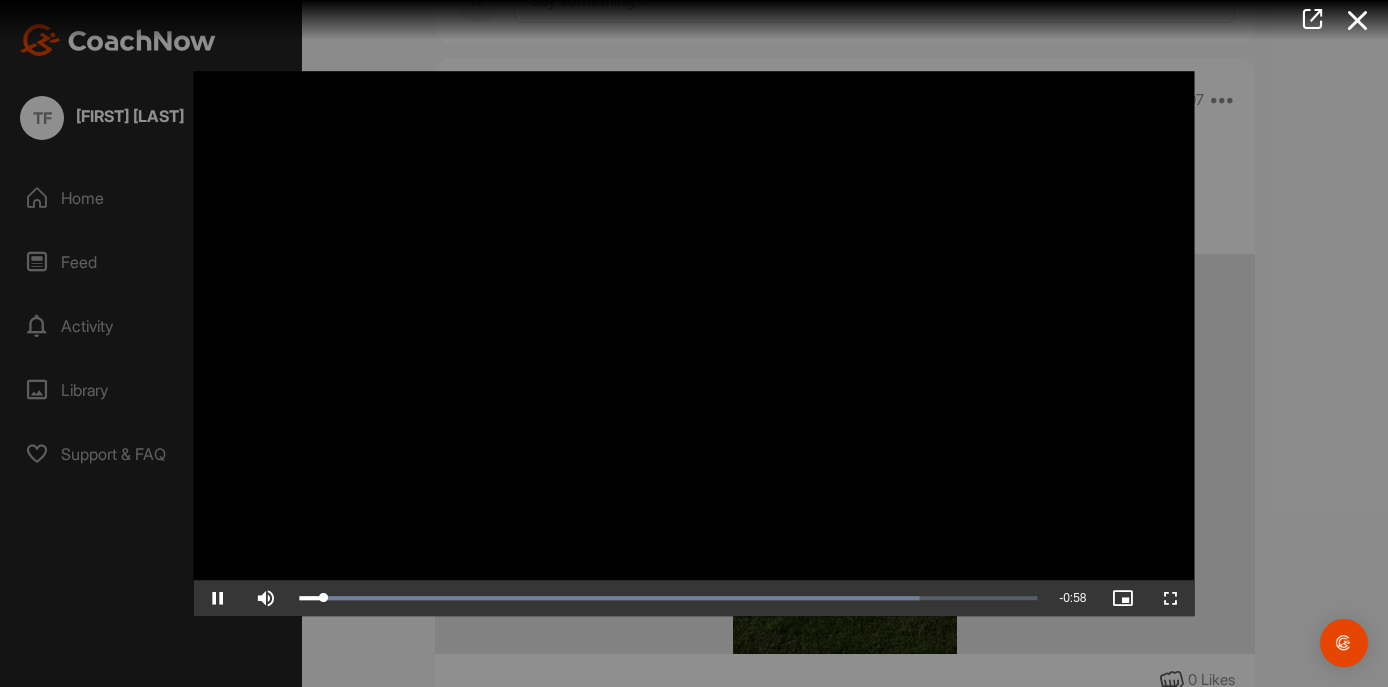 click at bounding box center [1171, 598] 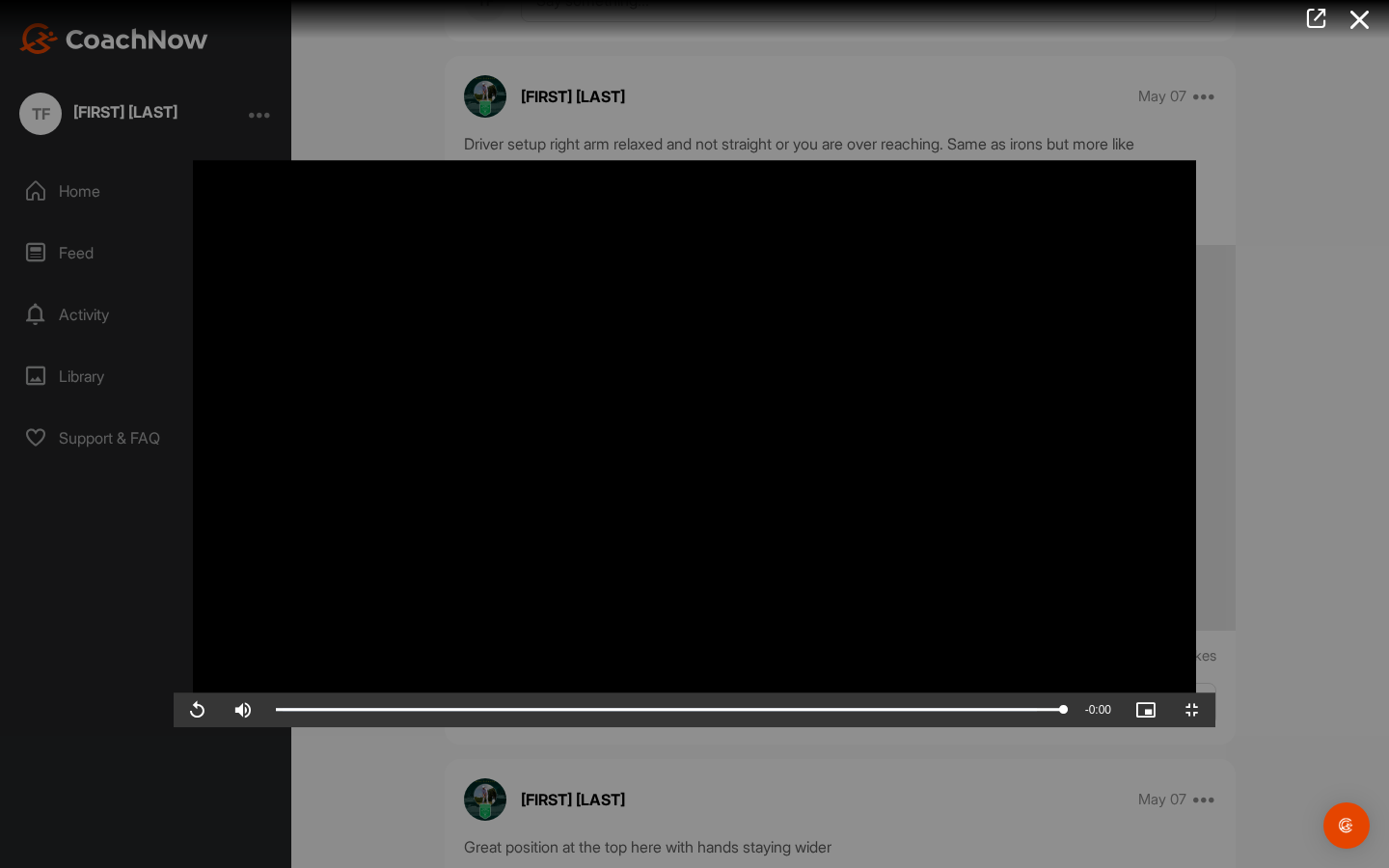 click at bounding box center (1192, 710) 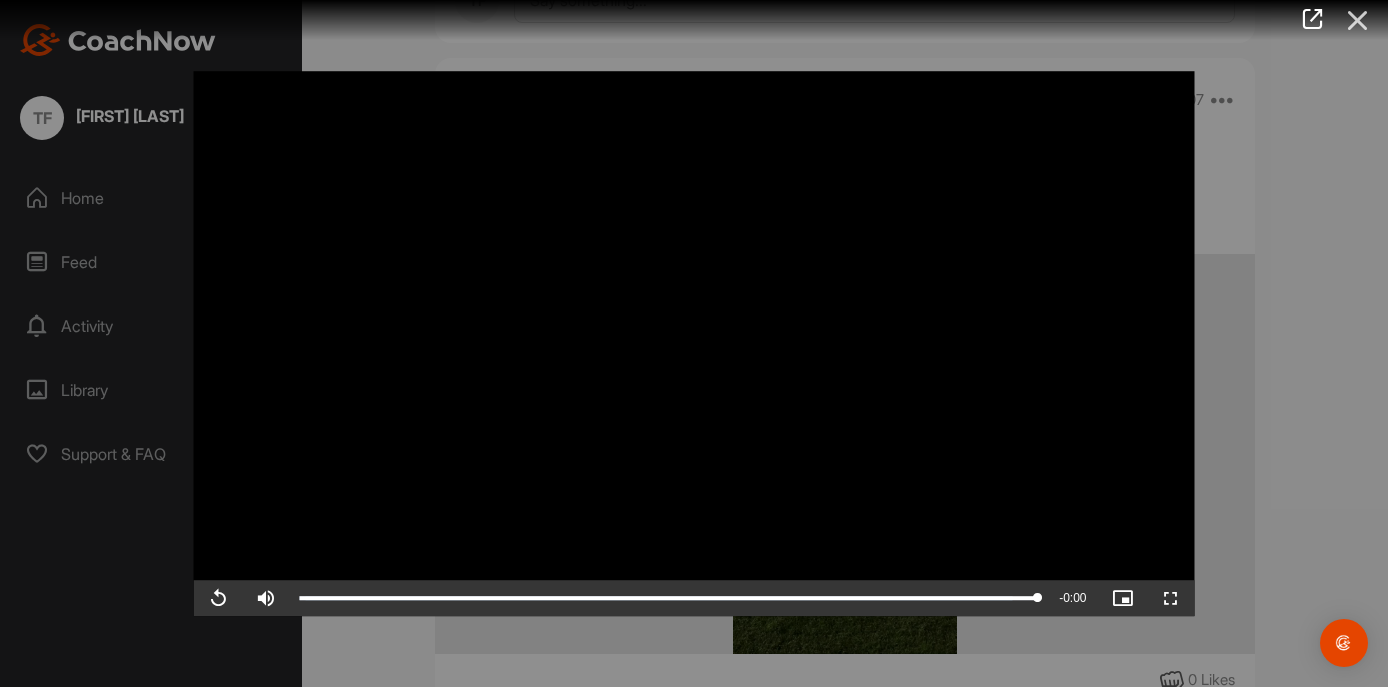 click at bounding box center (1358, 20) 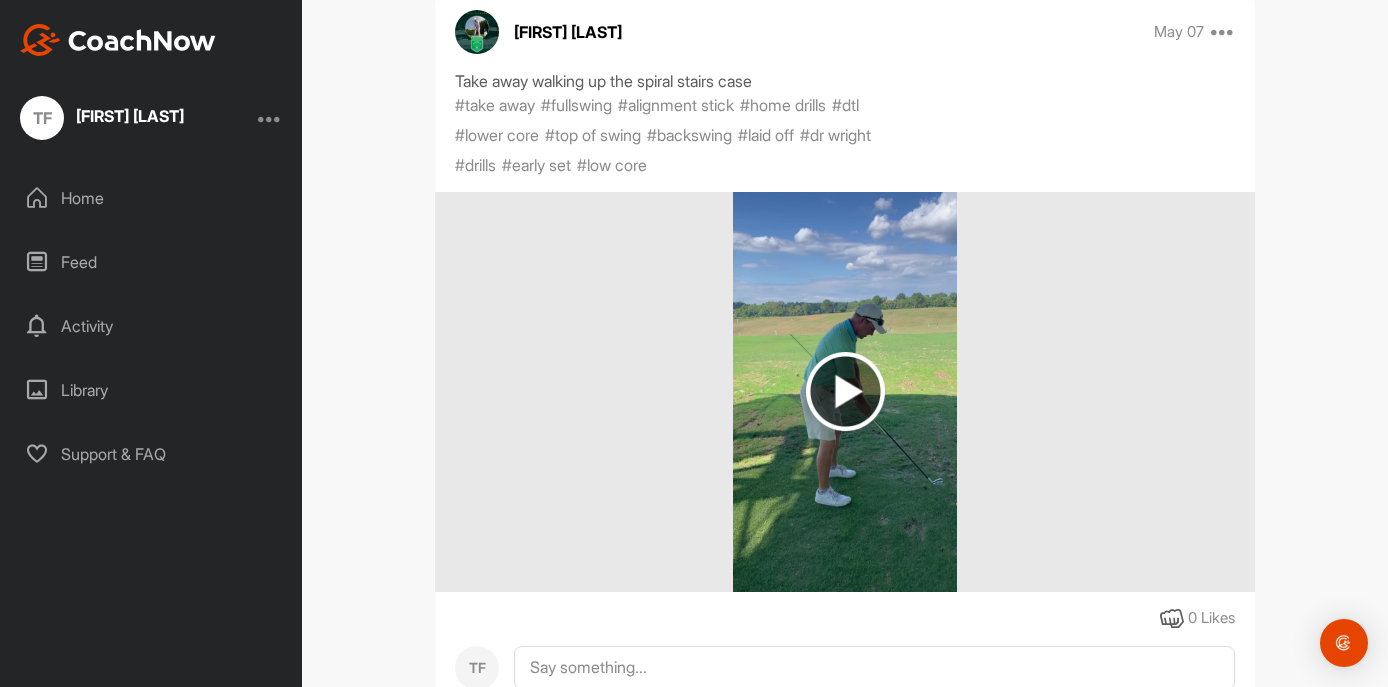 scroll, scrollTop: 339, scrollLeft: 0, axis: vertical 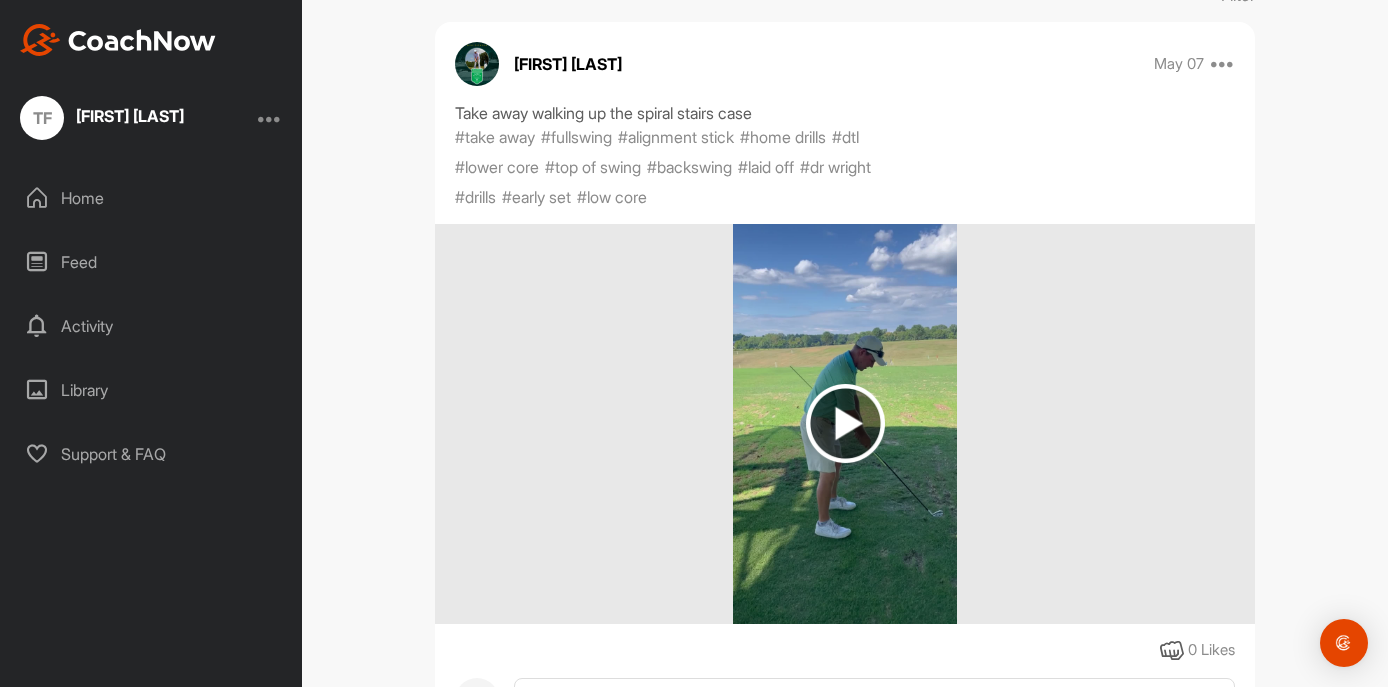 click at bounding box center (845, 423) 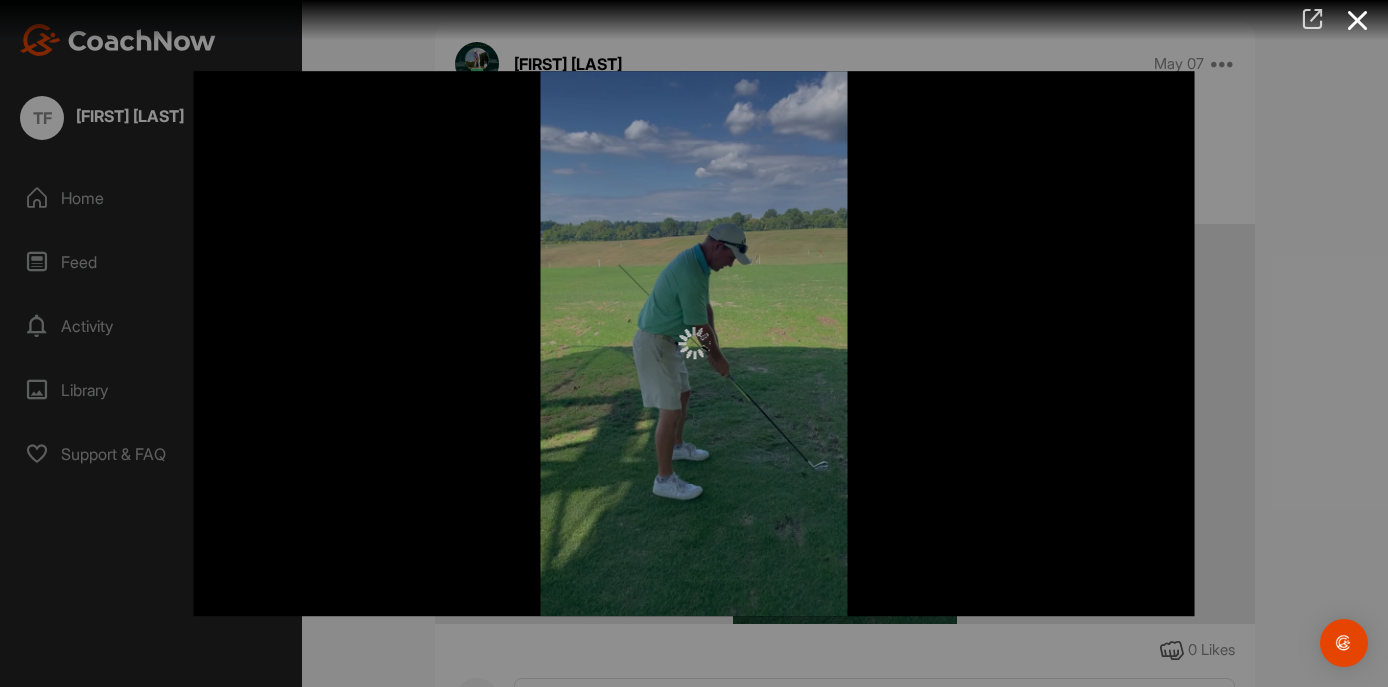 click at bounding box center [1312, 19] 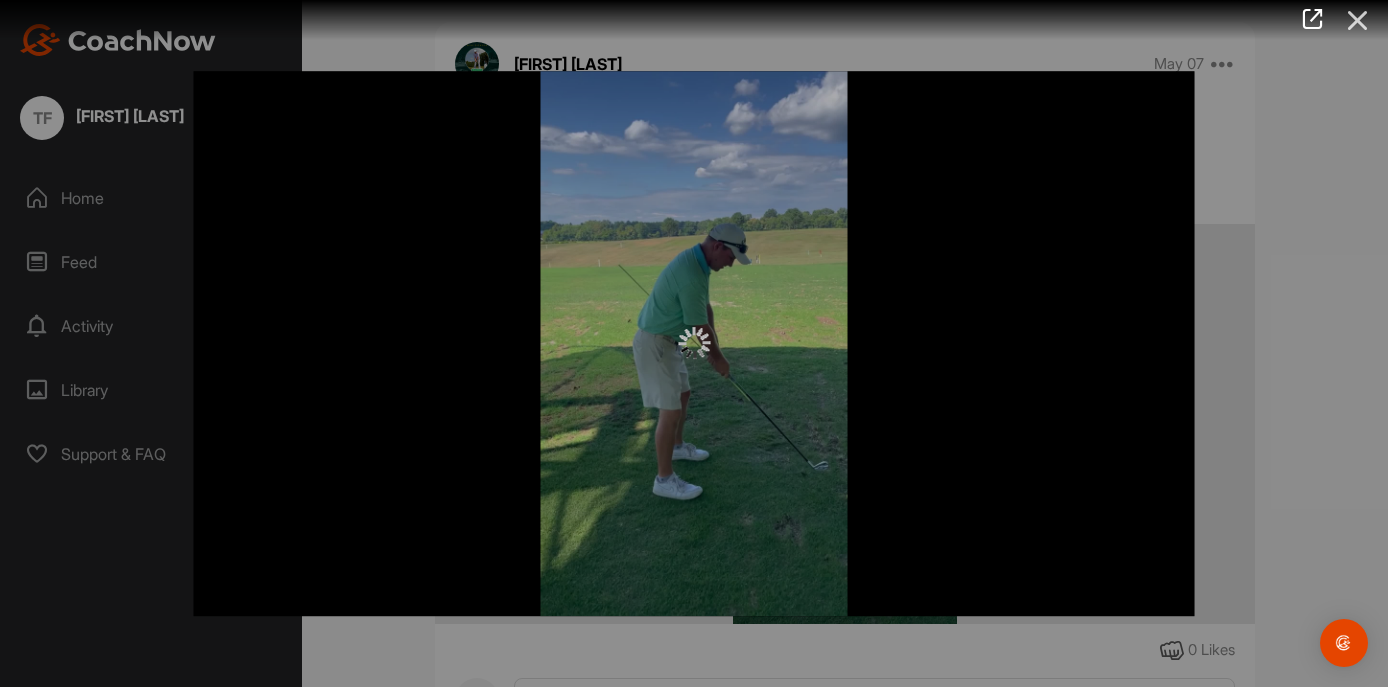 click at bounding box center [1358, 20] 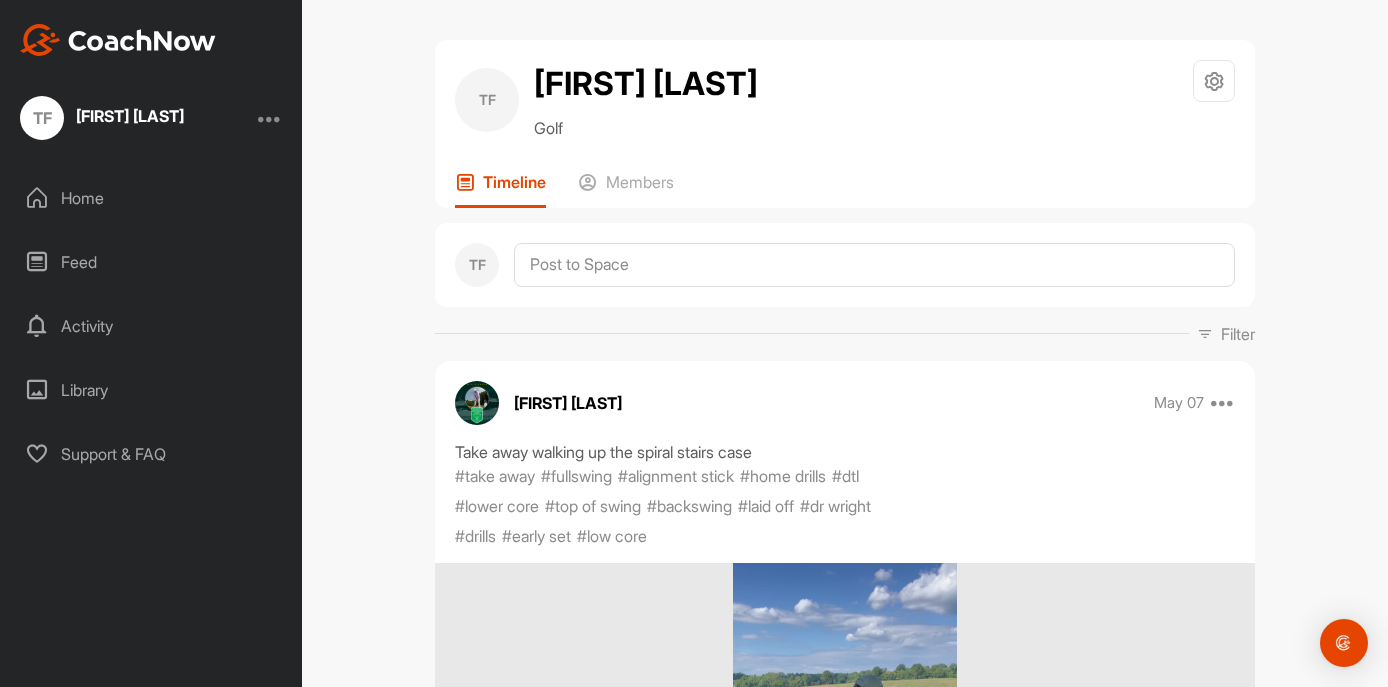 scroll, scrollTop: 0, scrollLeft: 0, axis: both 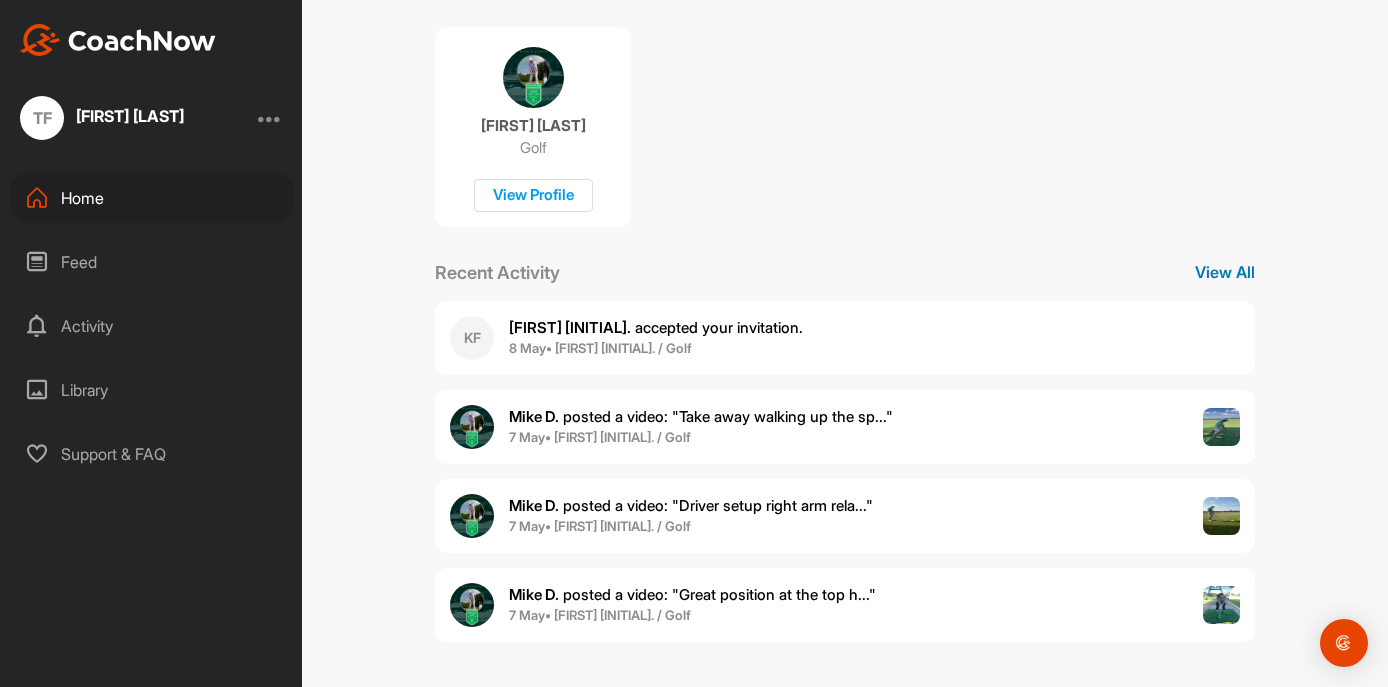 click on "View All" at bounding box center [1225, 272] 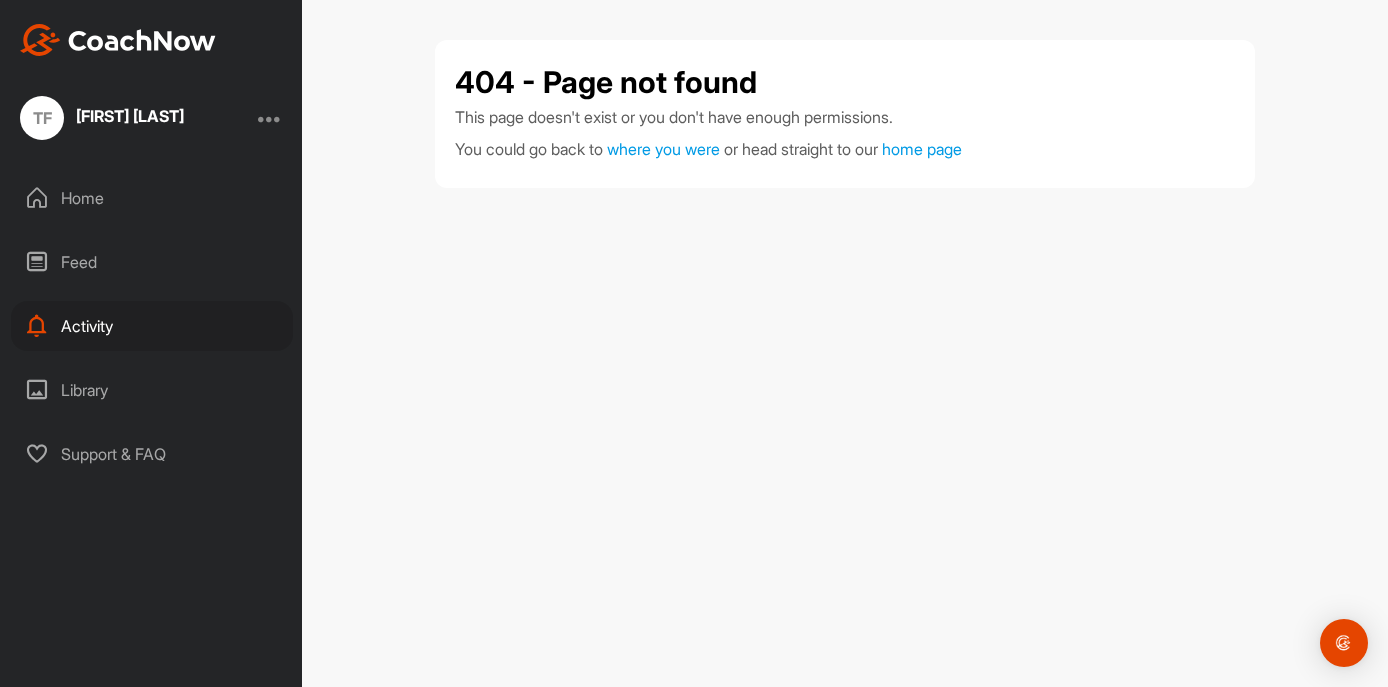 click on "Home" at bounding box center [152, 198] 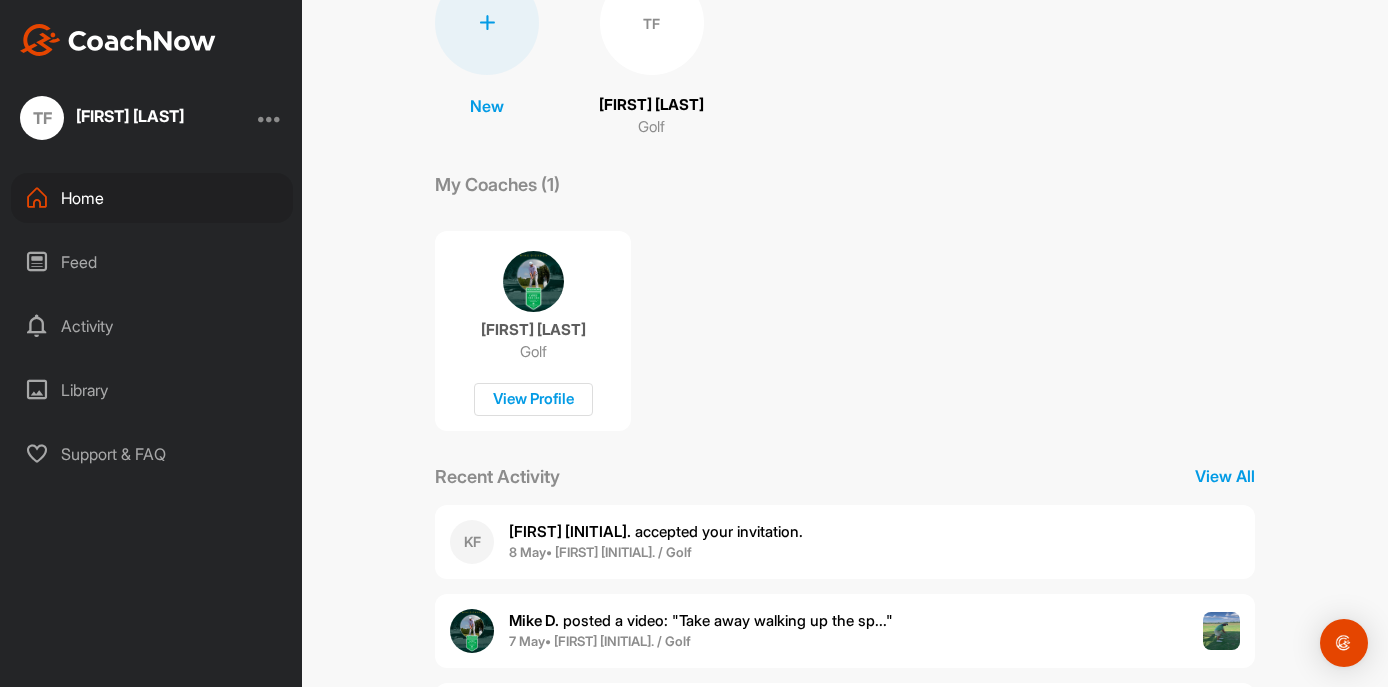 scroll, scrollTop: 190, scrollLeft: 0, axis: vertical 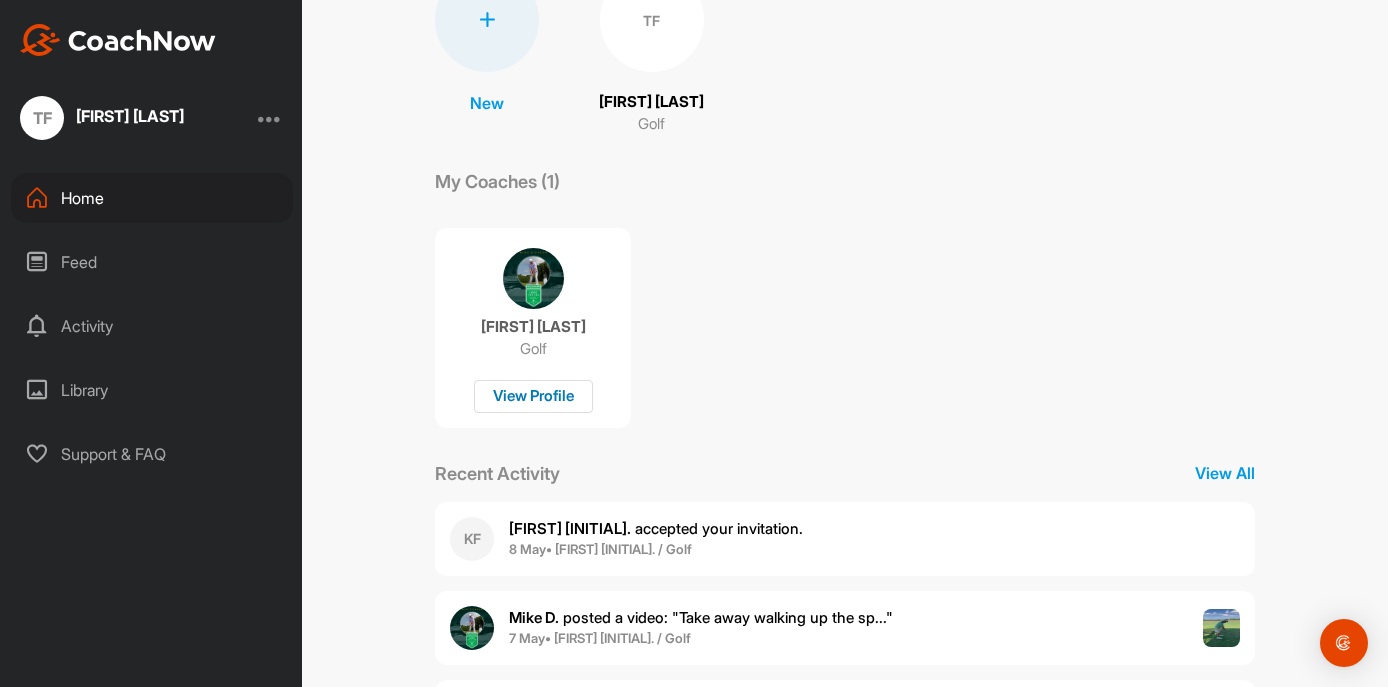 click on "View Profile" at bounding box center (533, 396) 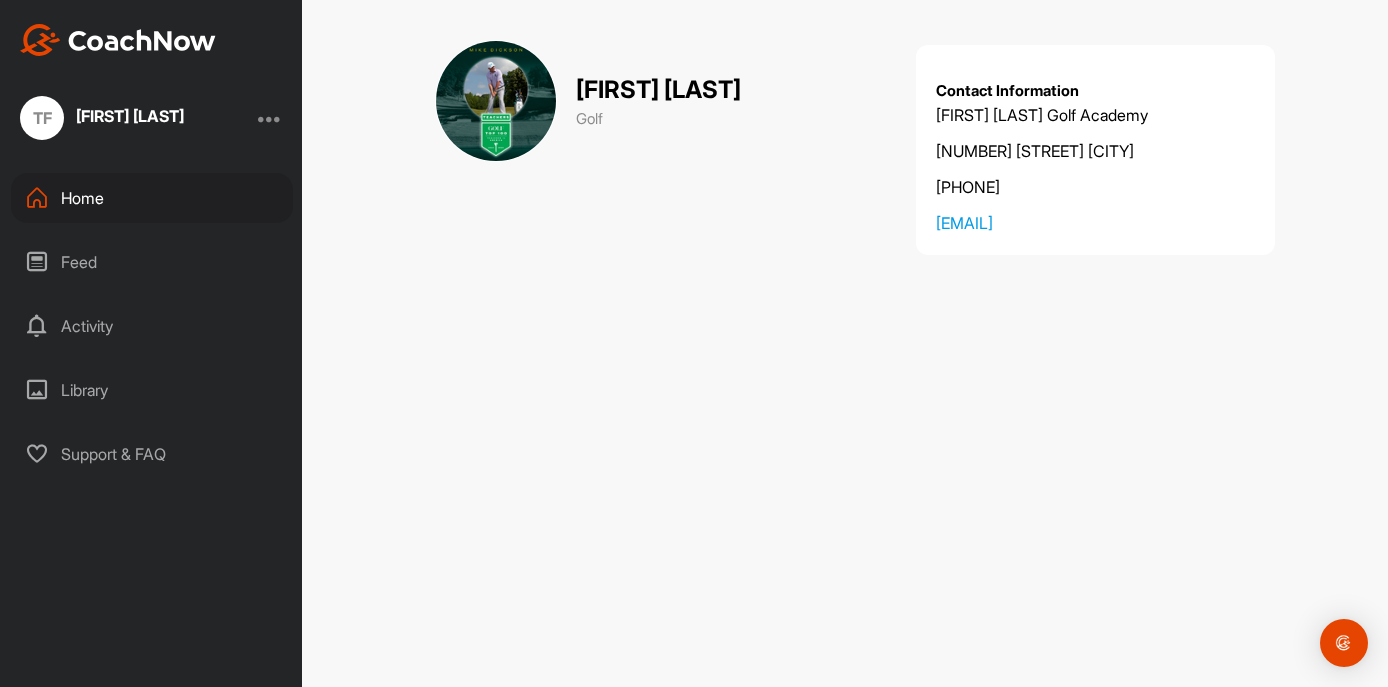 click on "Home" at bounding box center (152, 198) 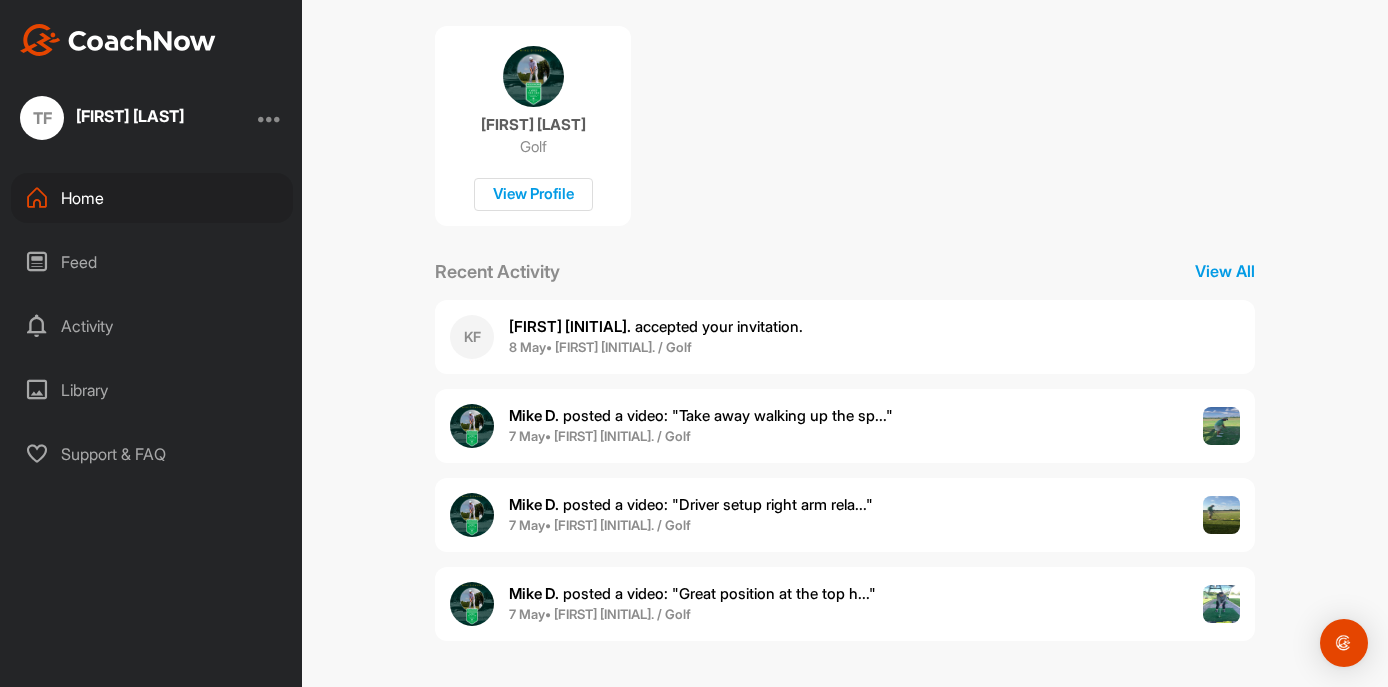 scroll, scrollTop: 391, scrollLeft: 0, axis: vertical 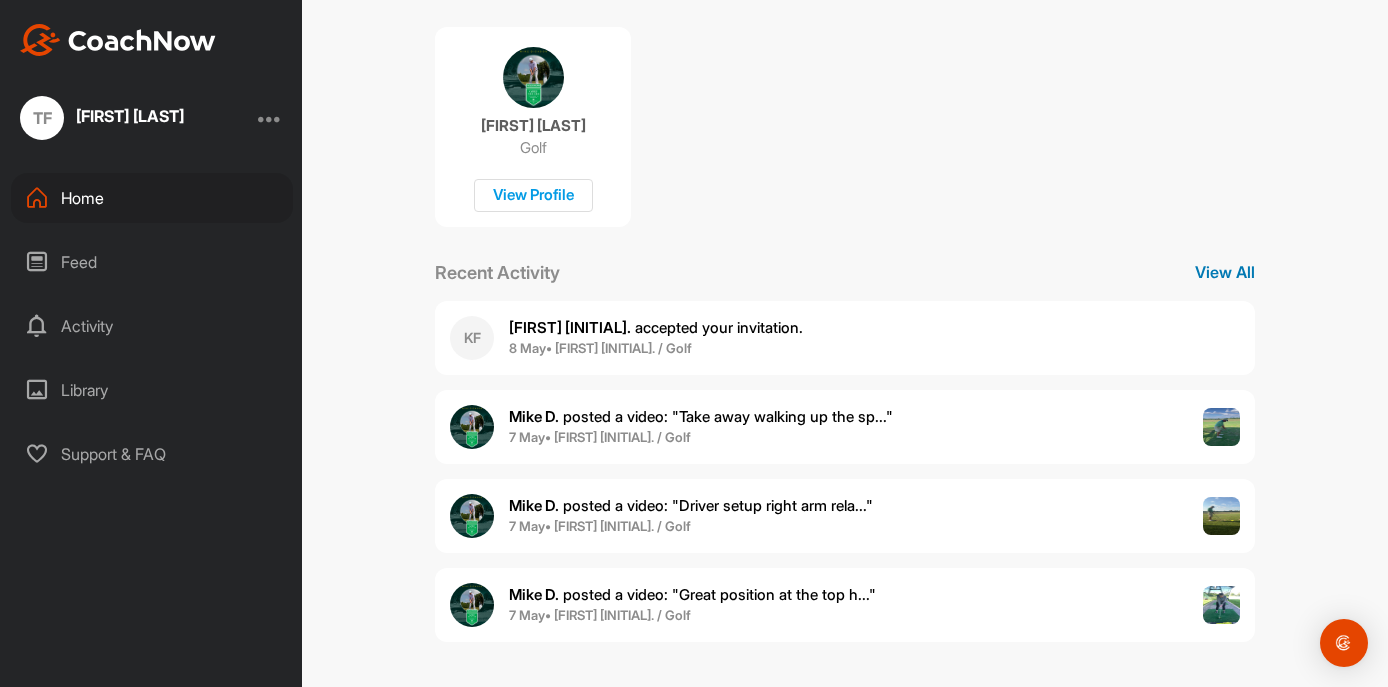 click on "View All" at bounding box center (1225, 272) 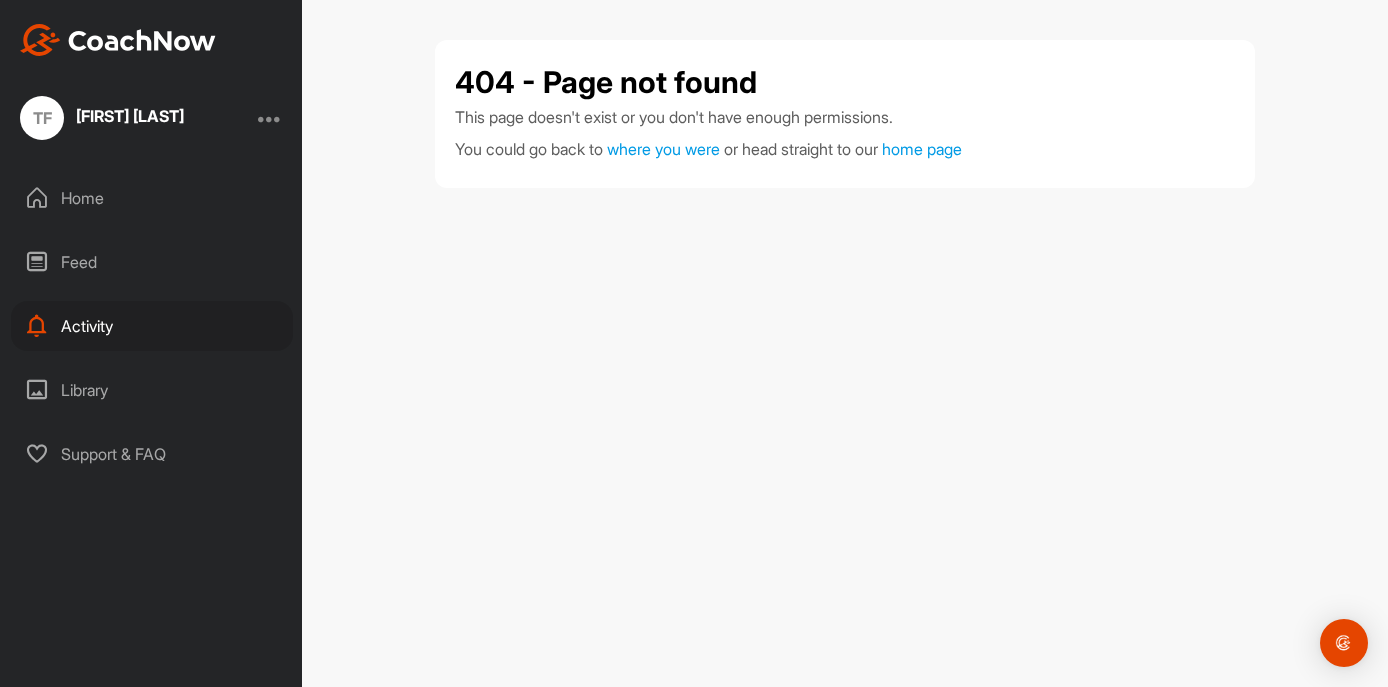 click on "Home" at bounding box center [152, 198] 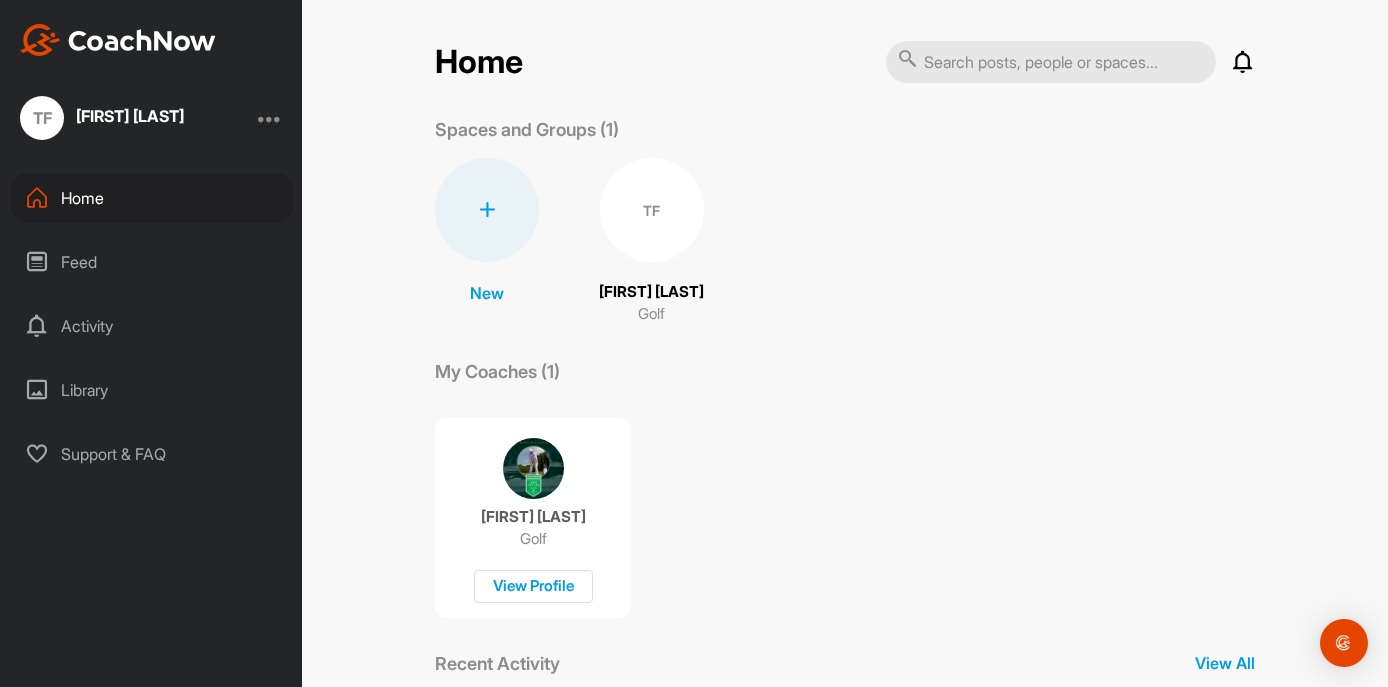 click on "TF" at bounding box center [652, 210] 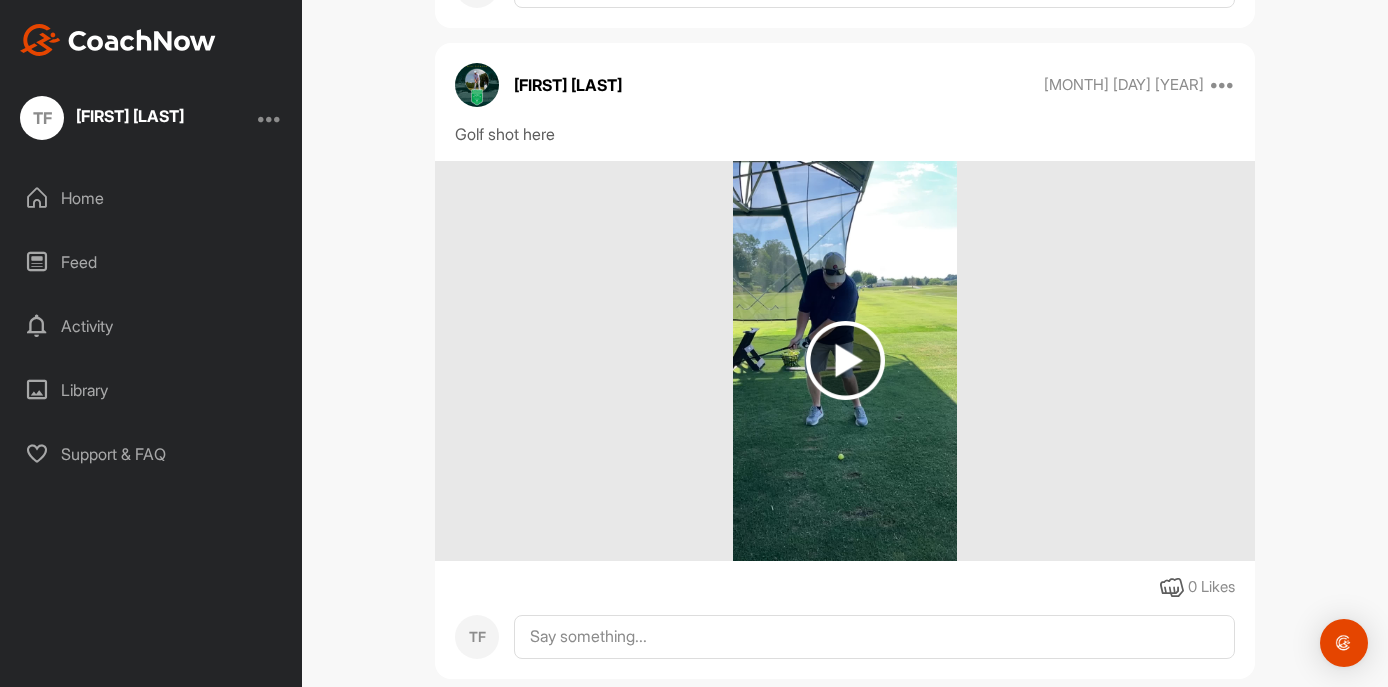 scroll, scrollTop: 8322, scrollLeft: 0, axis: vertical 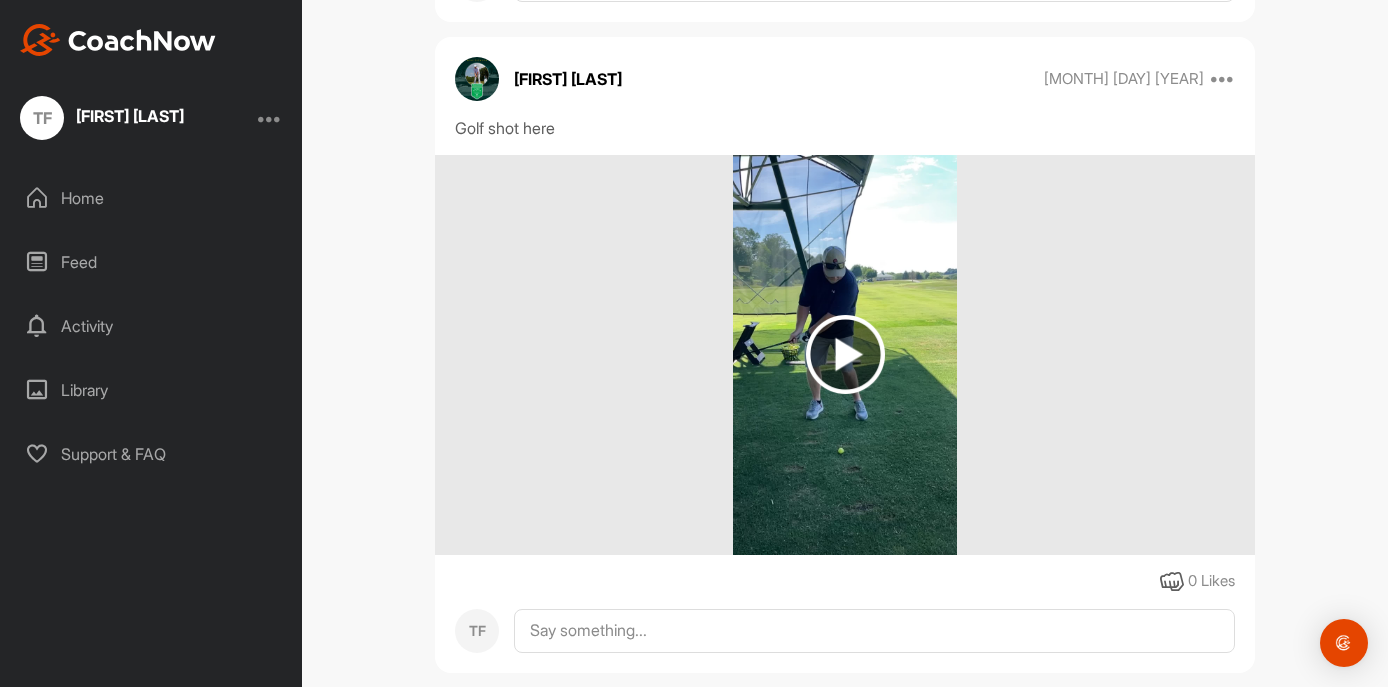 click at bounding box center [845, 354] 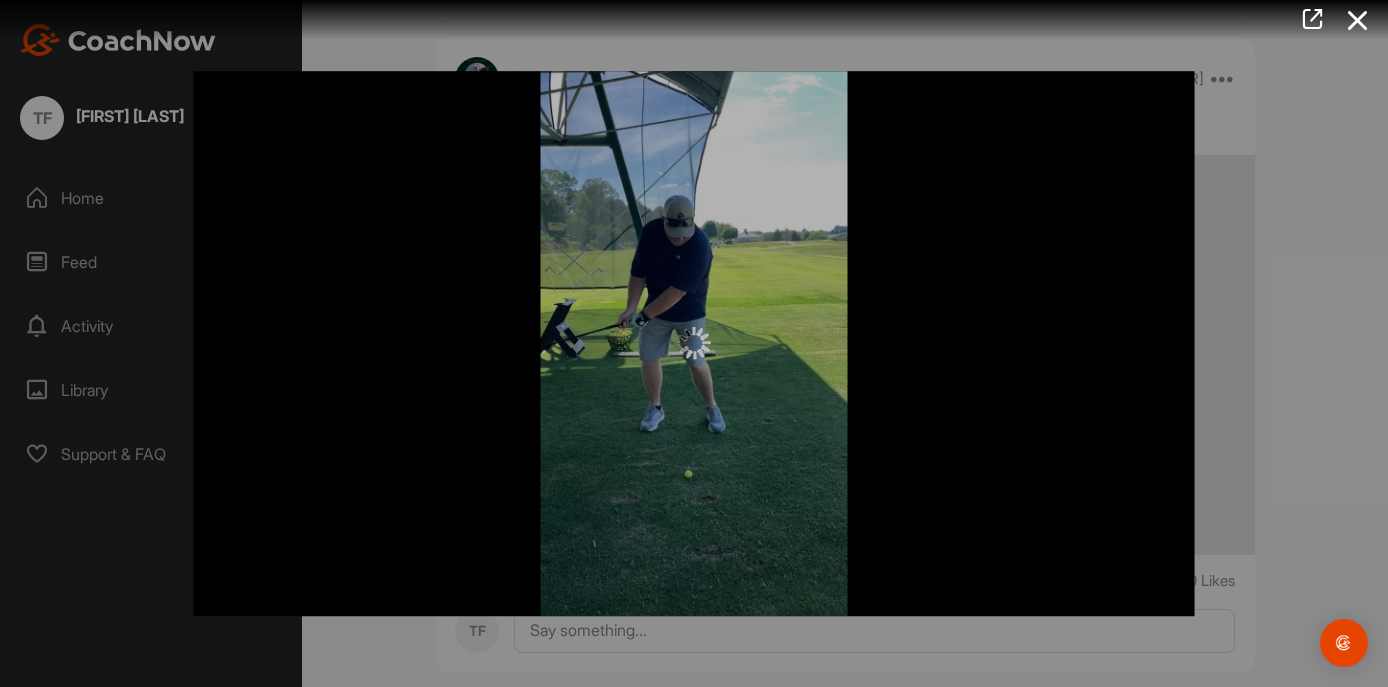click at bounding box center (694, 343) 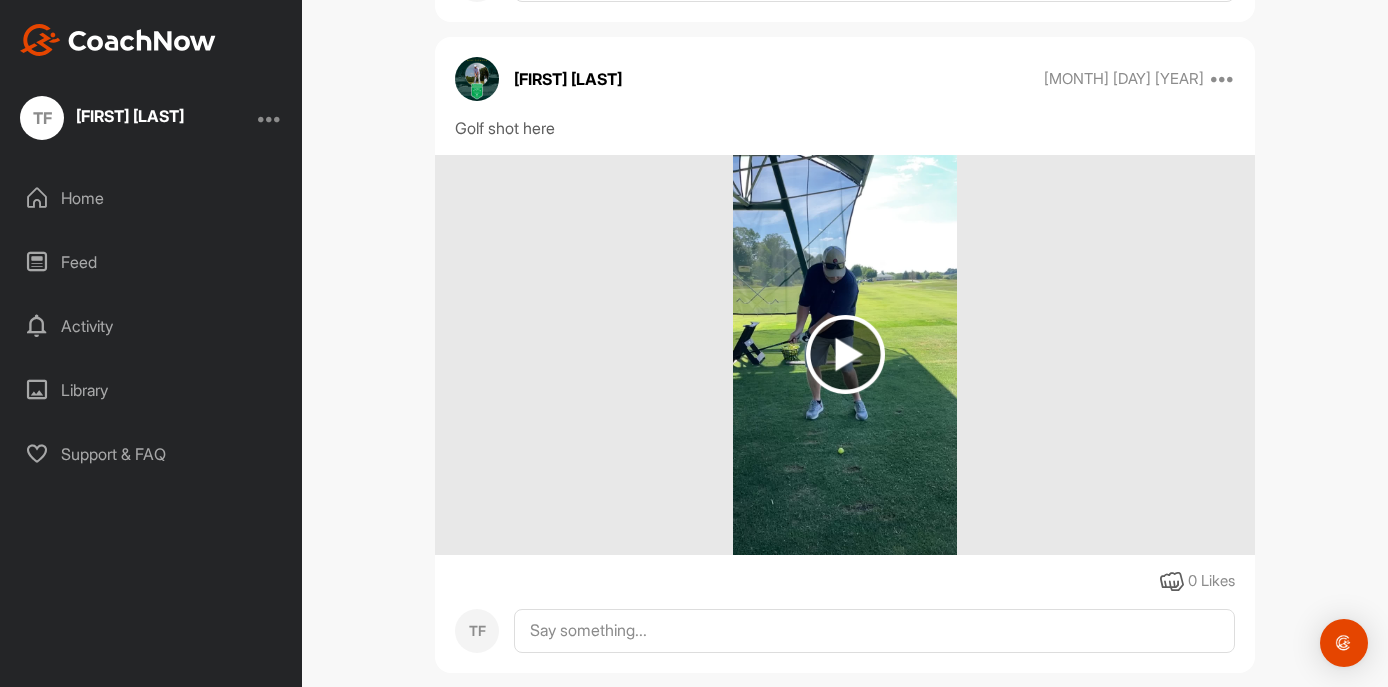 click at bounding box center [845, 354] 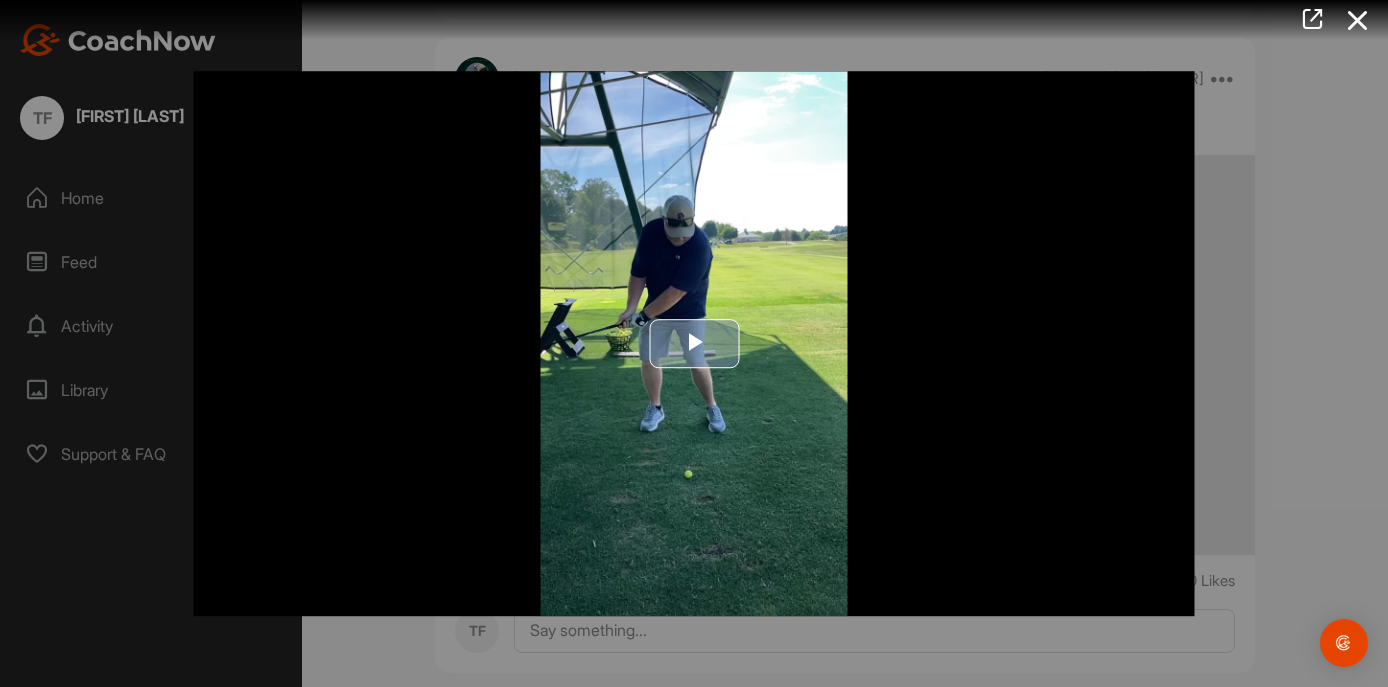 click at bounding box center [694, 344] 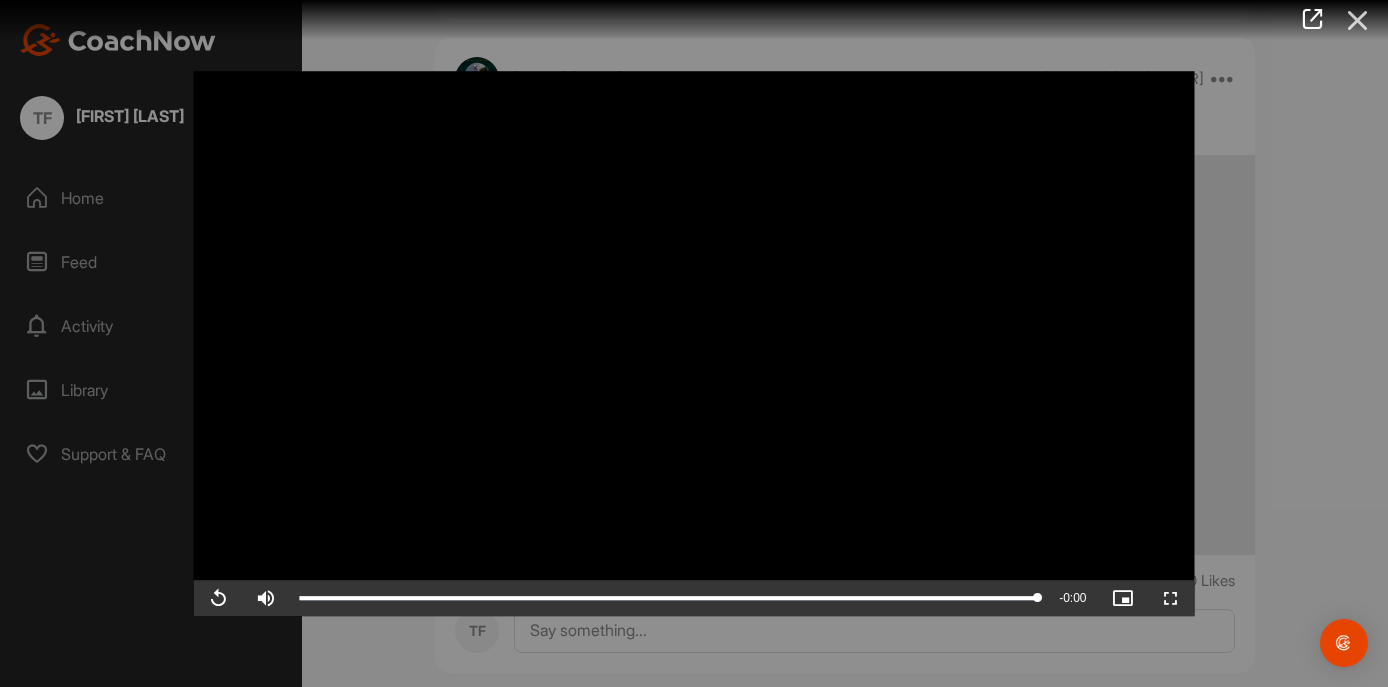 click at bounding box center [1358, 20] 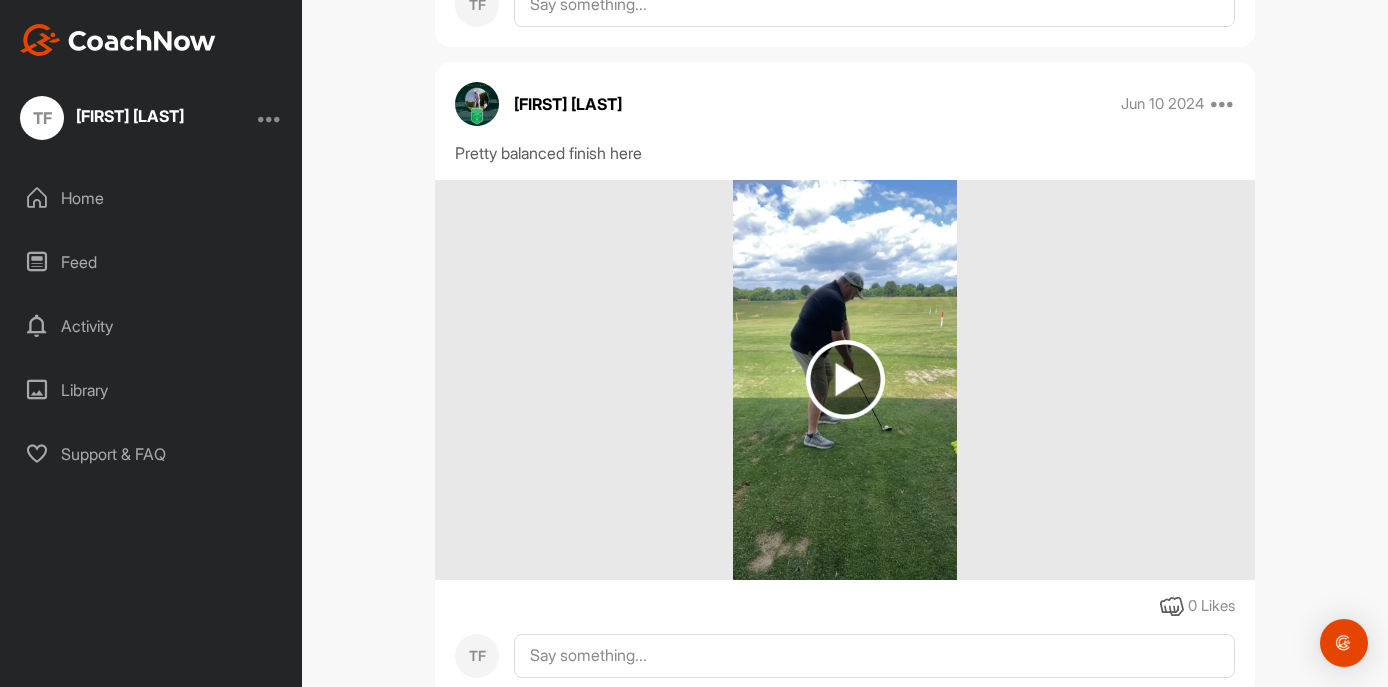 scroll, scrollTop: 12907, scrollLeft: 0, axis: vertical 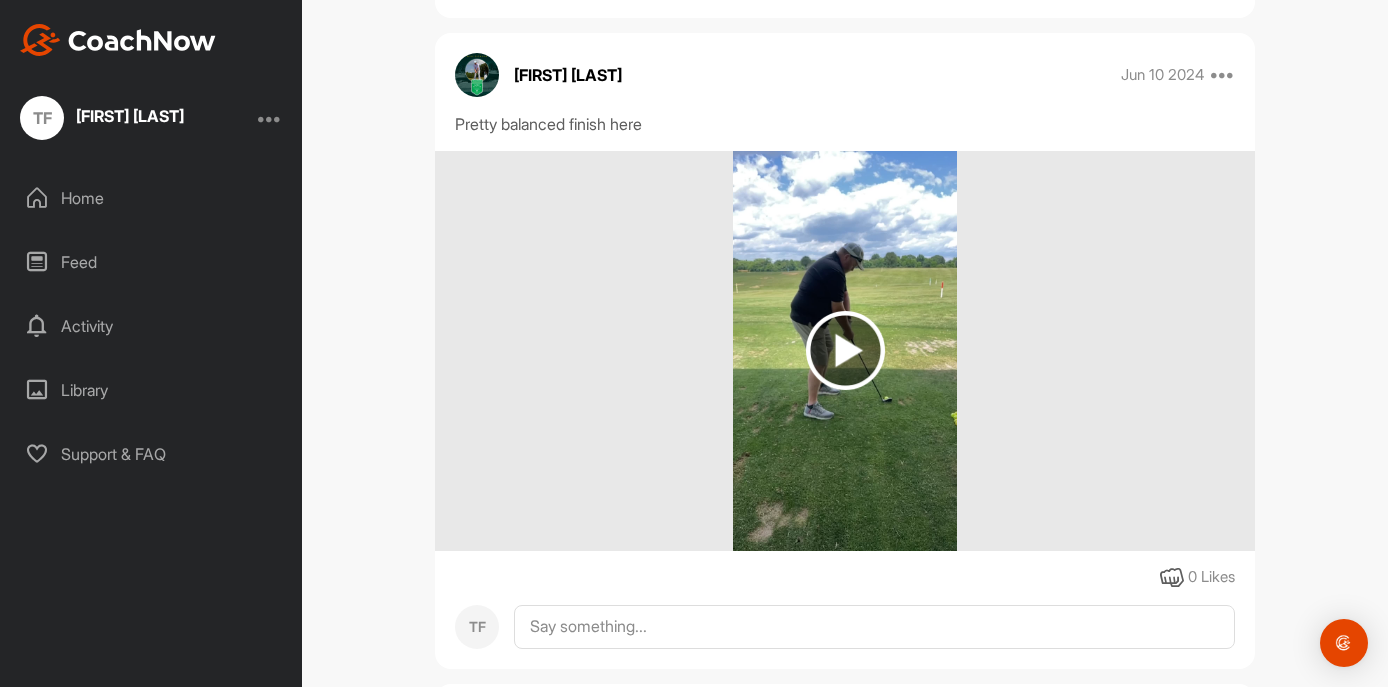 click at bounding box center [845, 350] 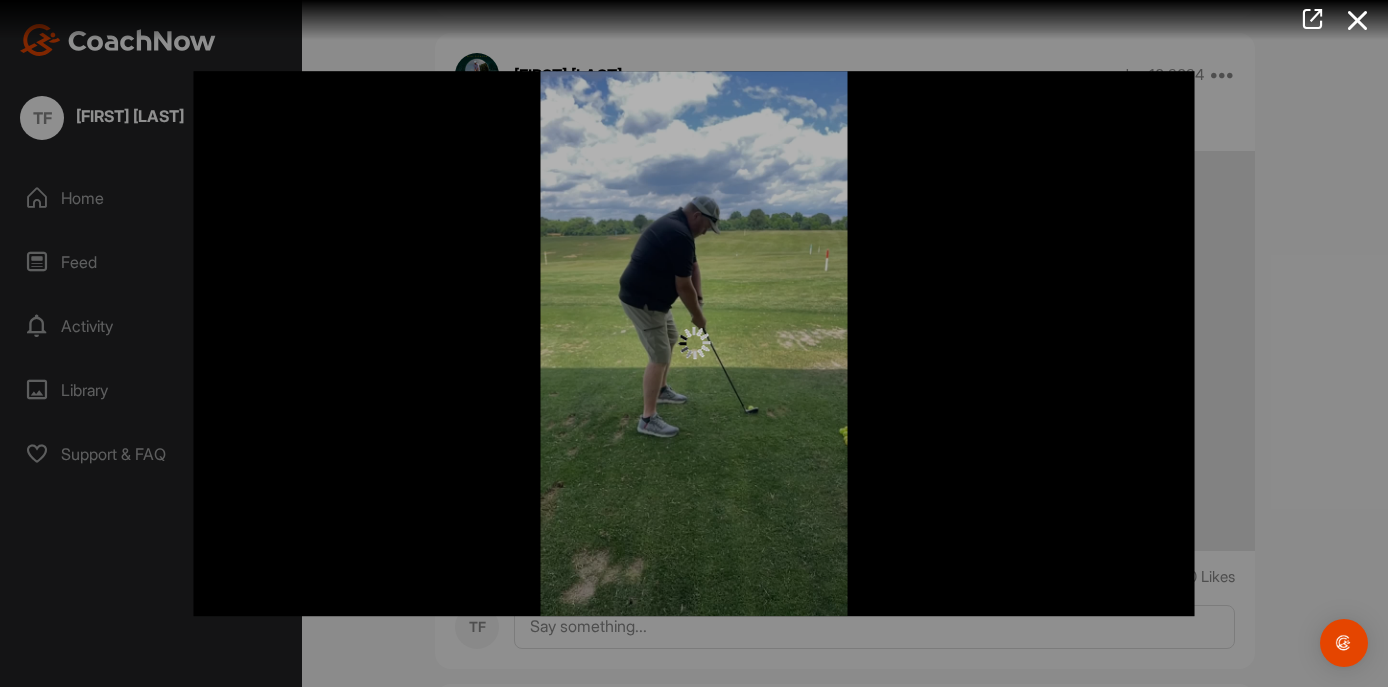 click at bounding box center [694, 344] 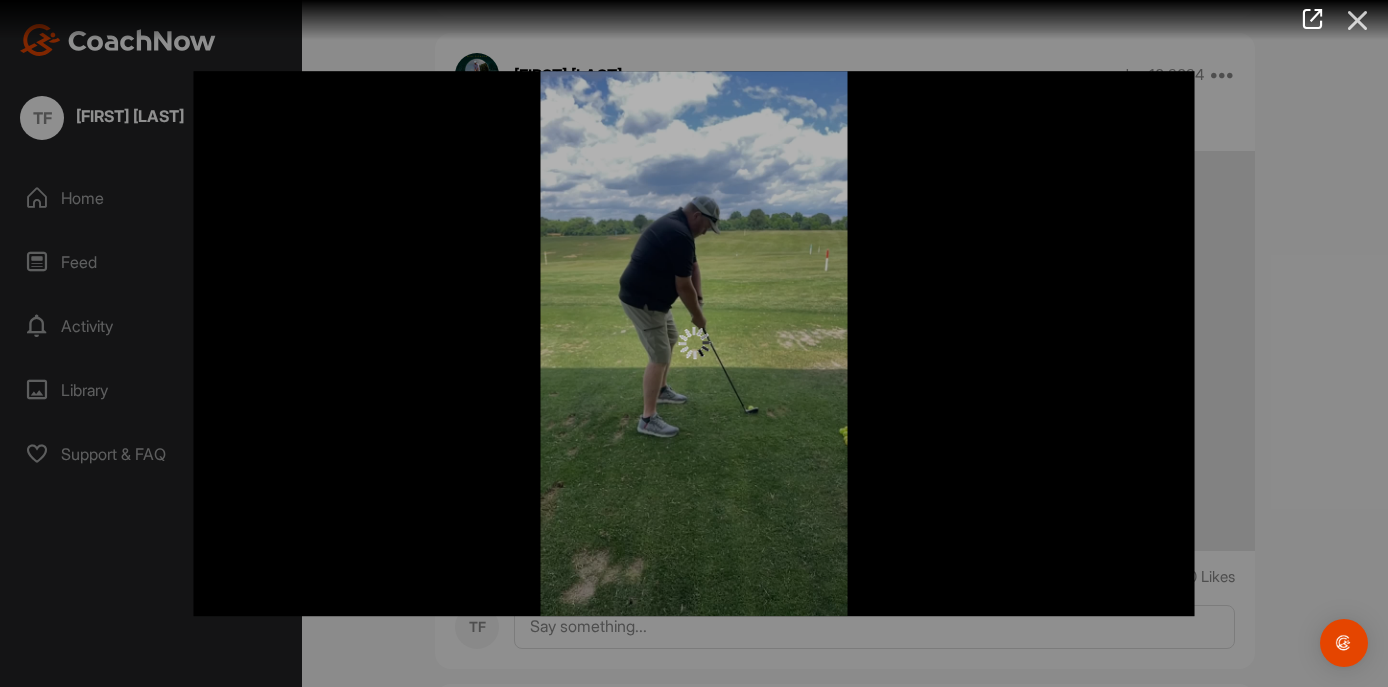click at bounding box center (1358, 20) 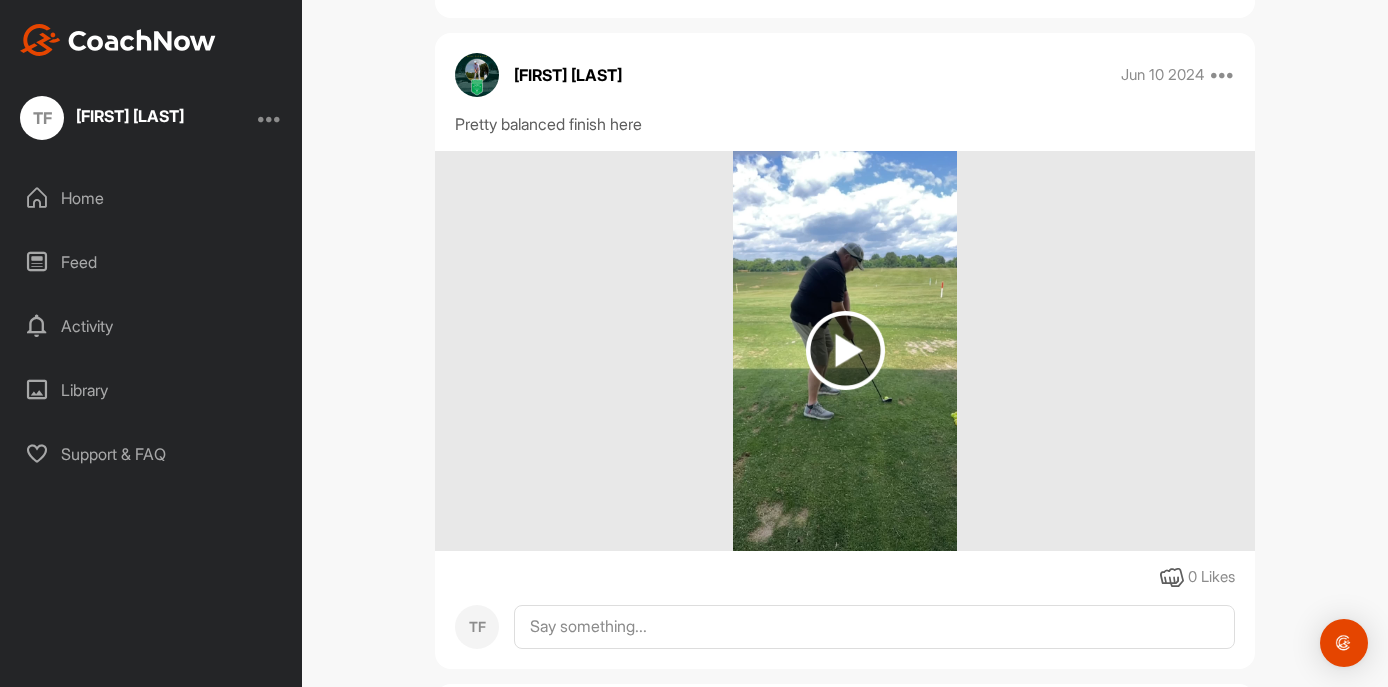 click at bounding box center [845, 350] 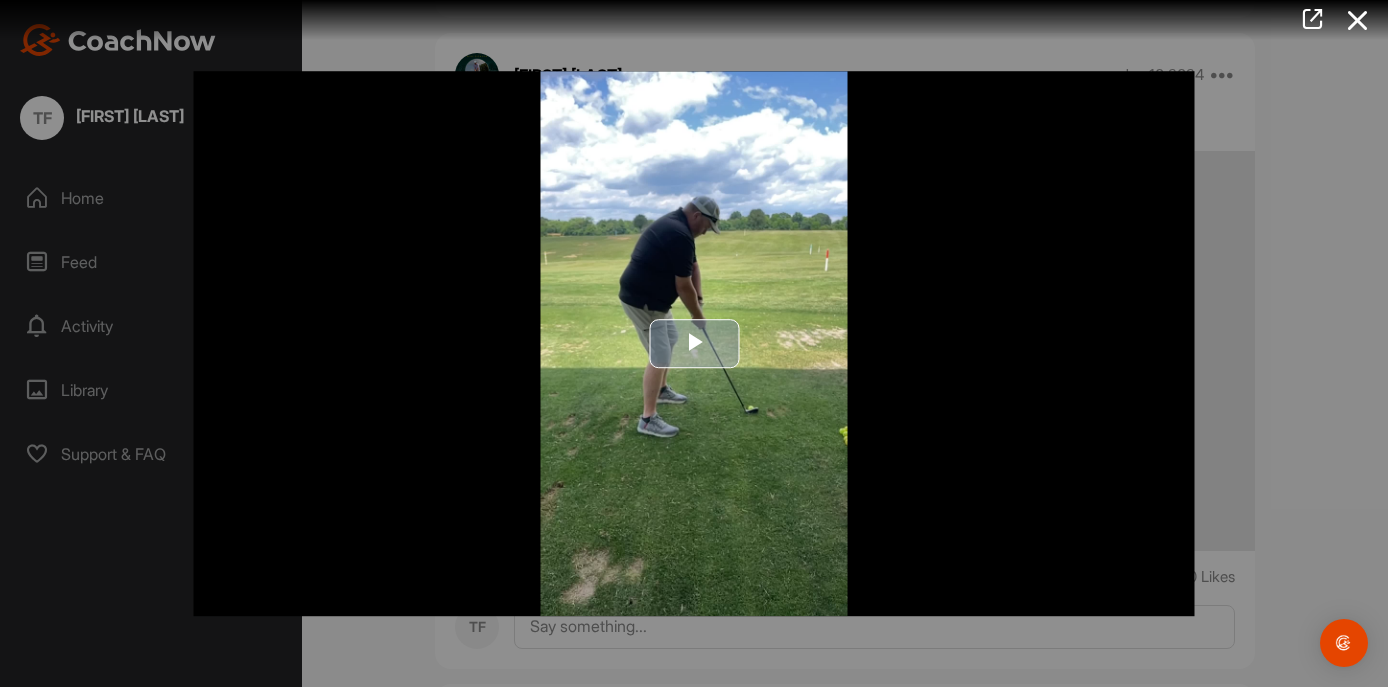 click at bounding box center (694, 344) 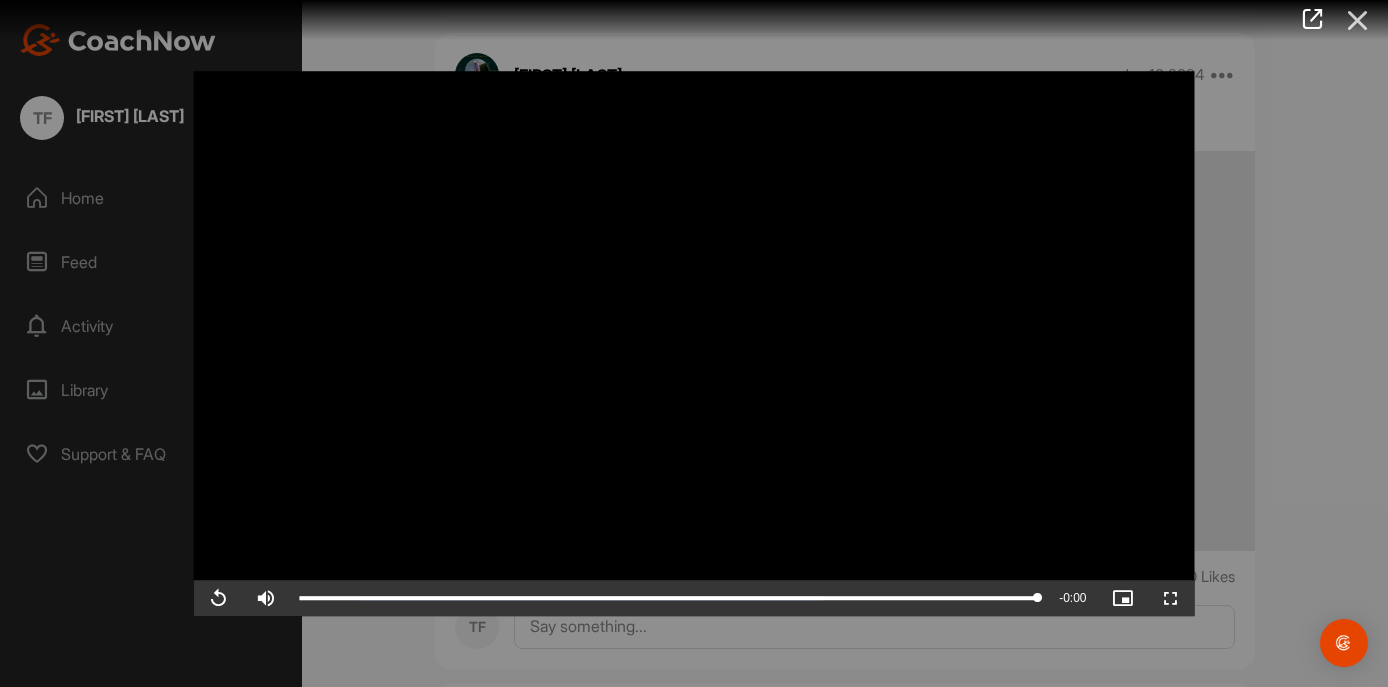 click at bounding box center [1358, 20] 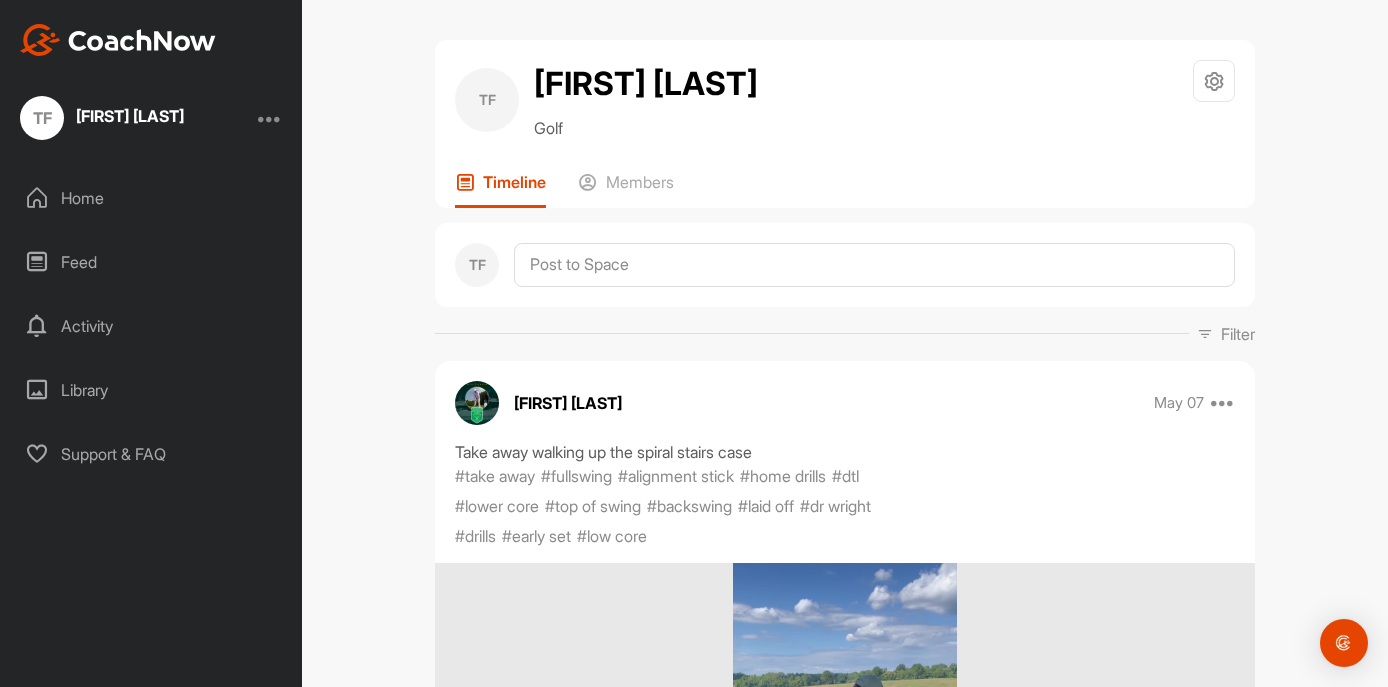 scroll, scrollTop: 0, scrollLeft: 0, axis: both 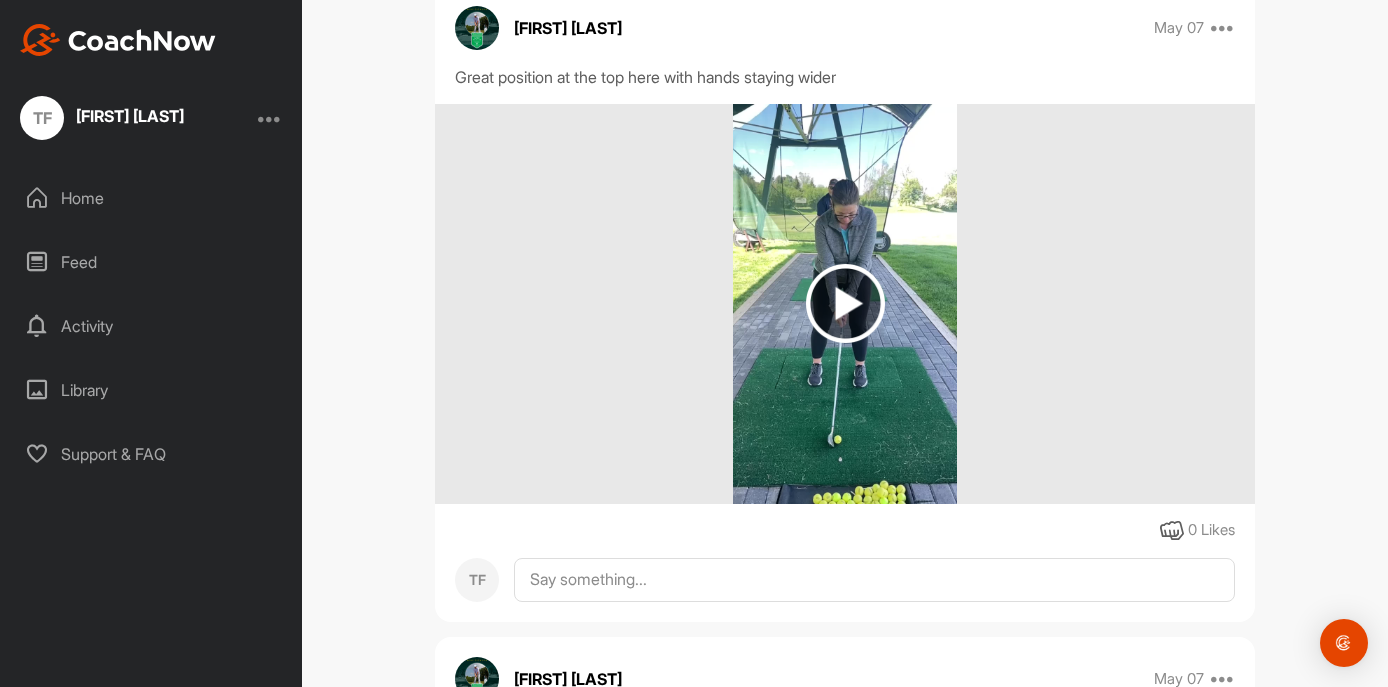 click at bounding box center (845, 303) 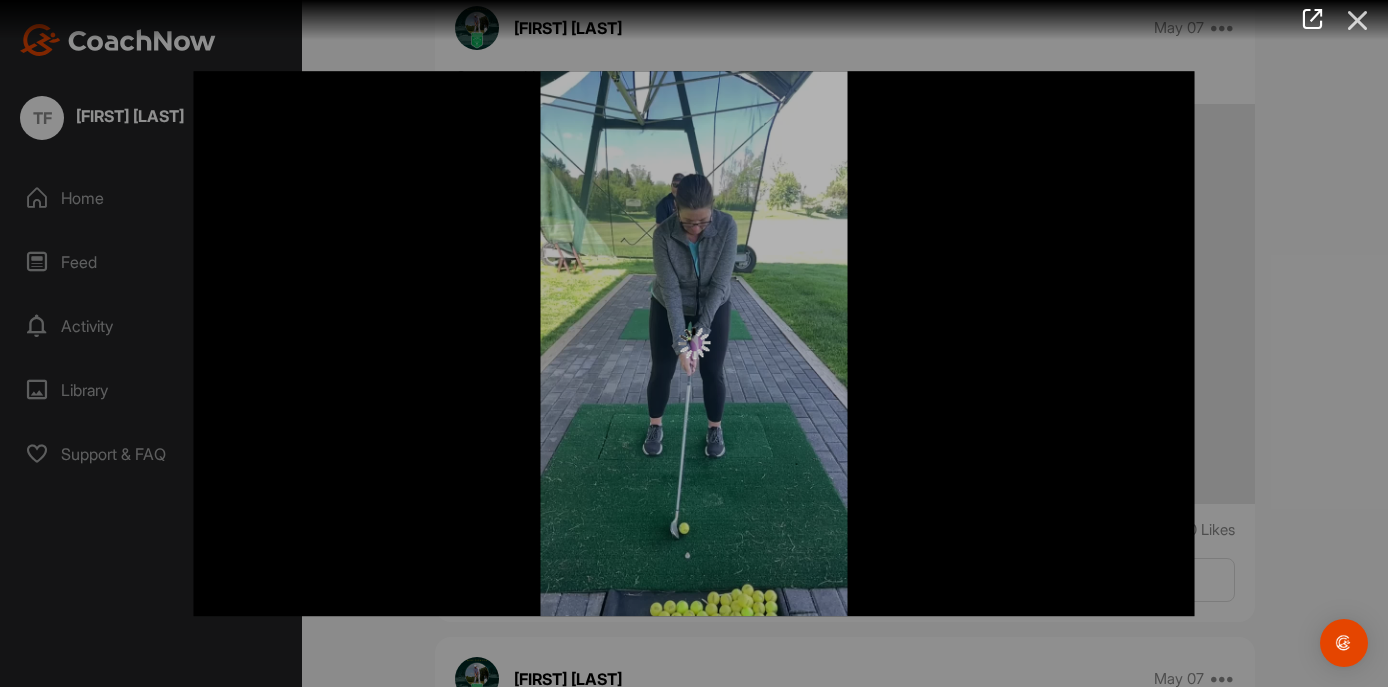 click at bounding box center (1358, 20) 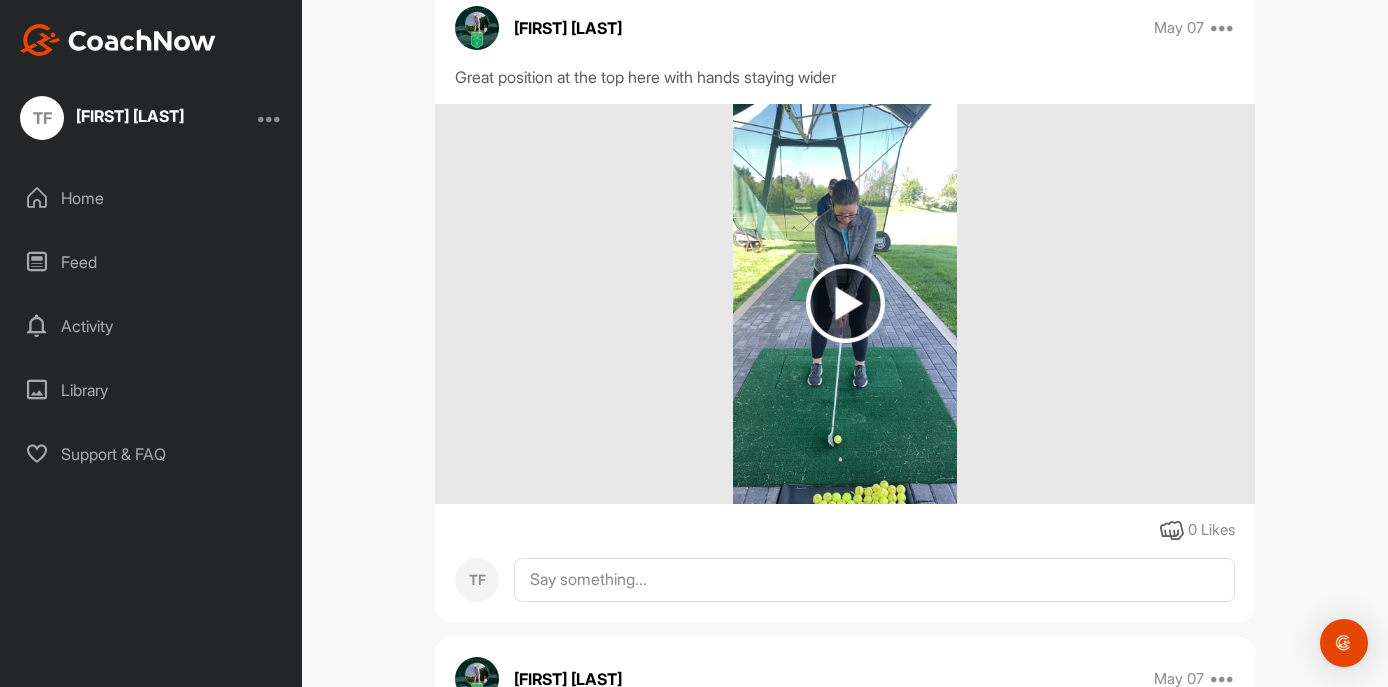 click at bounding box center (845, 303) 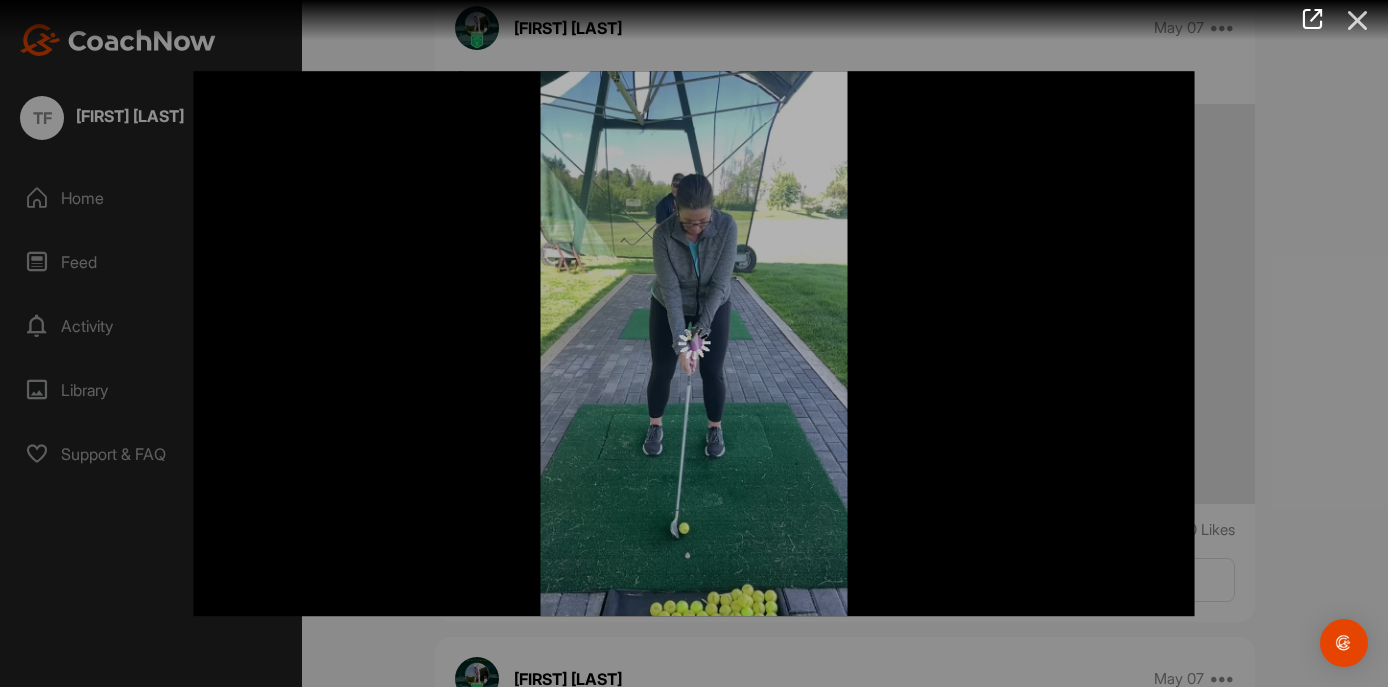 click at bounding box center (1358, 20) 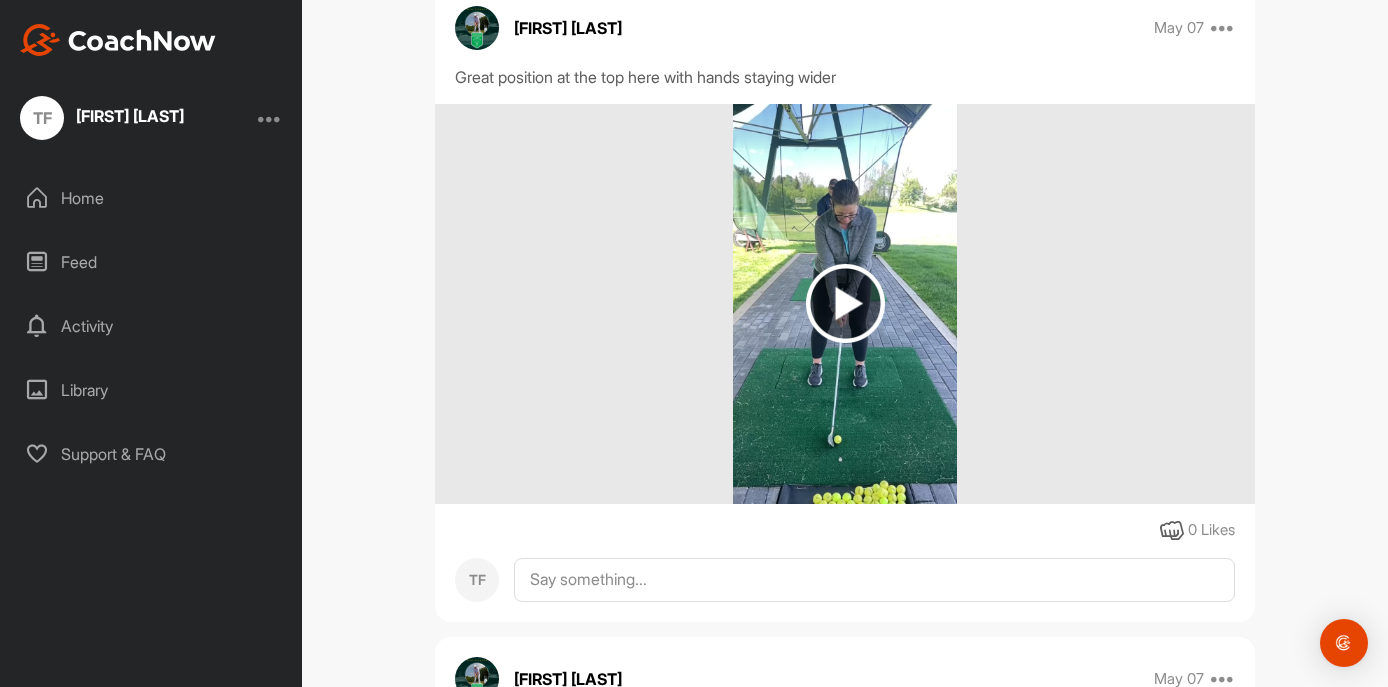 click at bounding box center [845, 303] 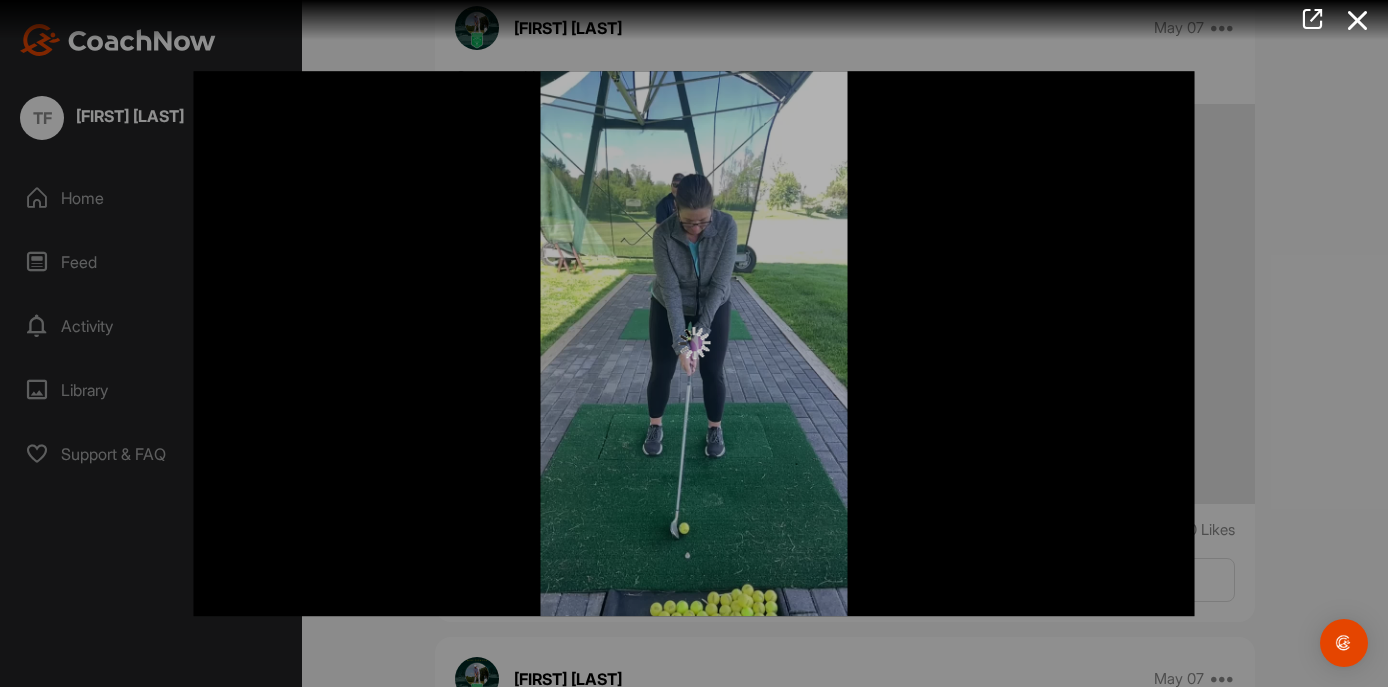 scroll, scrollTop: 0, scrollLeft: 0, axis: both 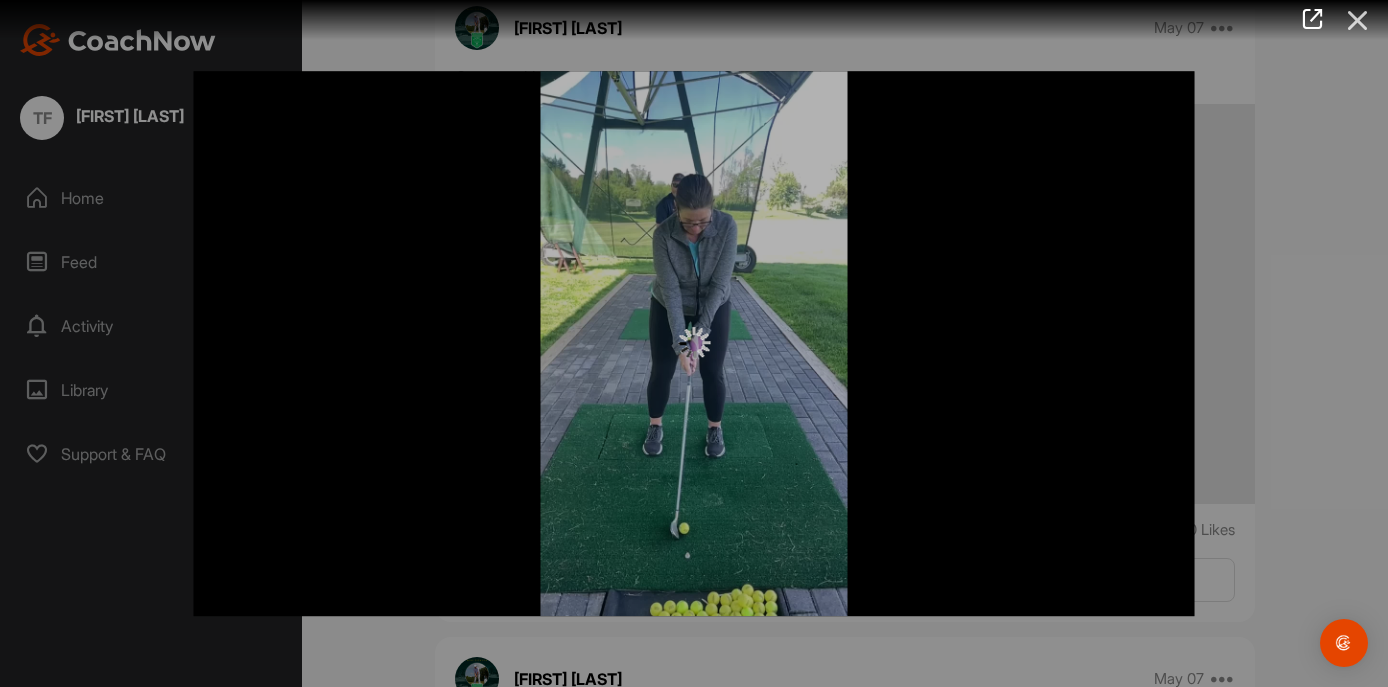 click at bounding box center [1358, 20] 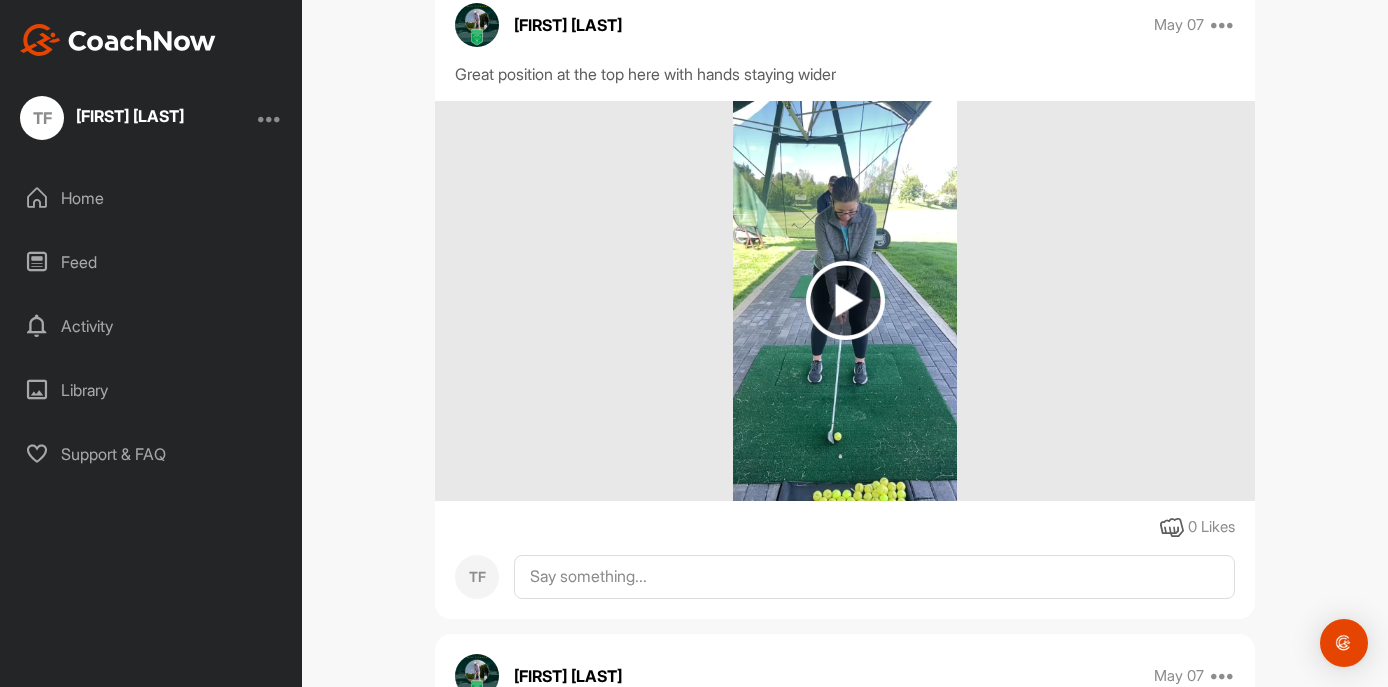 scroll, scrollTop: 1841, scrollLeft: 0, axis: vertical 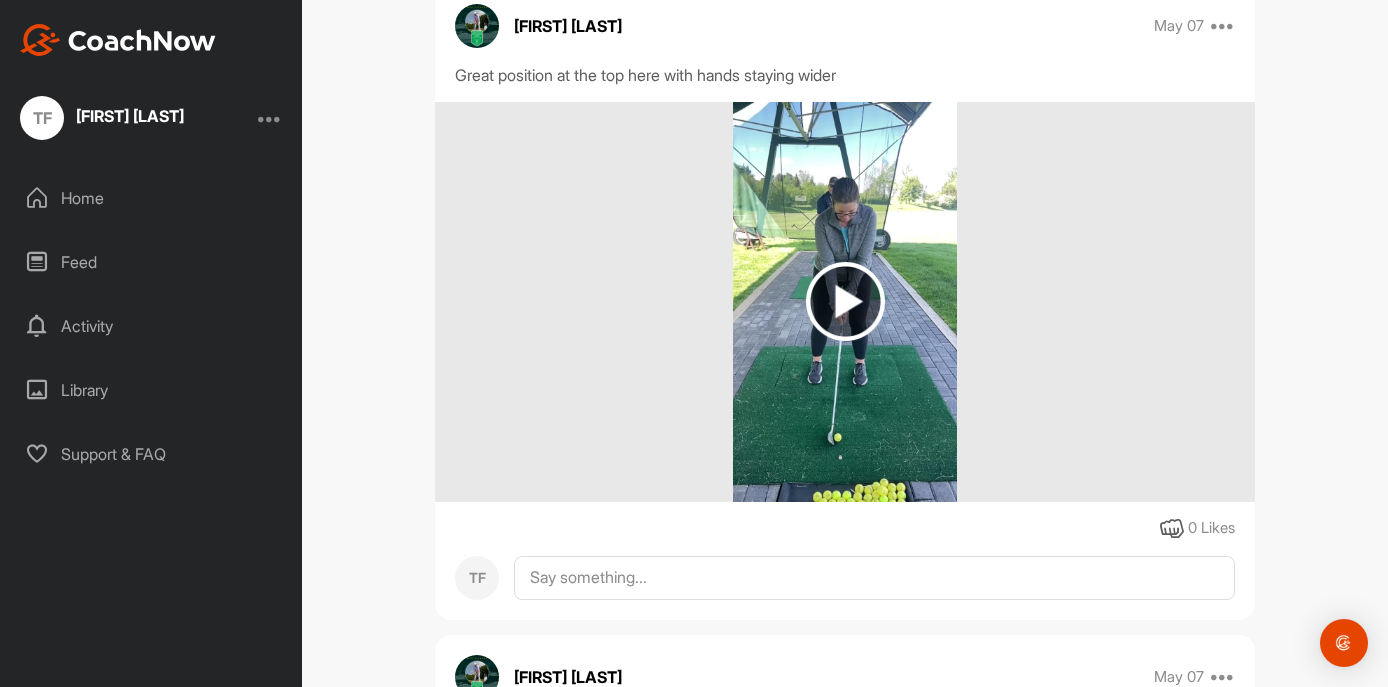 click at bounding box center [845, 301] 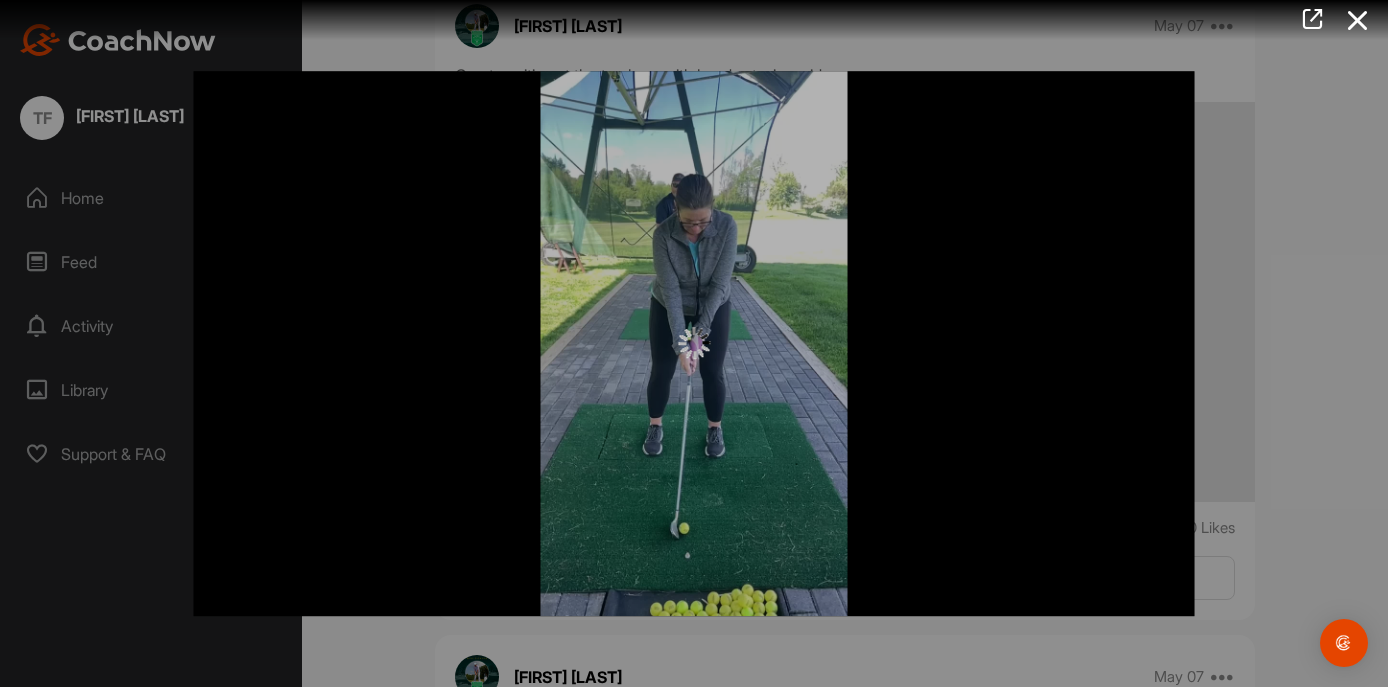 click at bounding box center (694, 344) 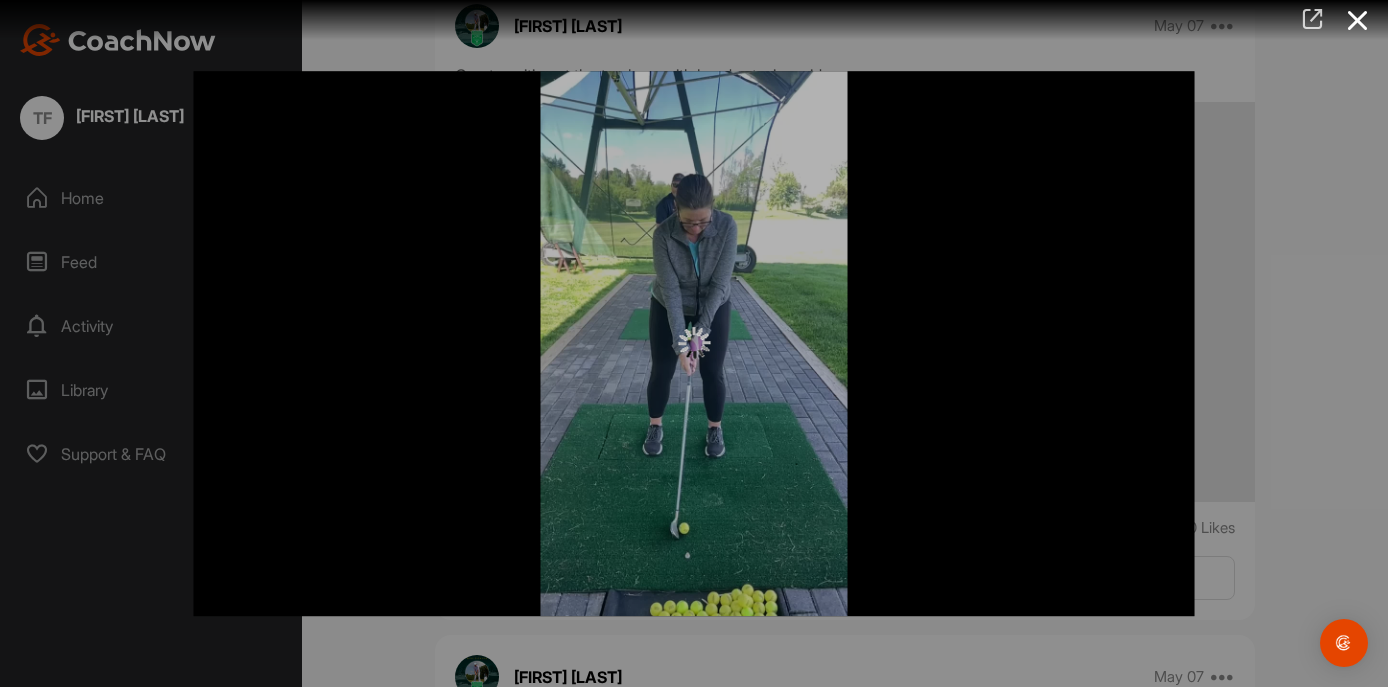 click at bounding box center (1312, 19) 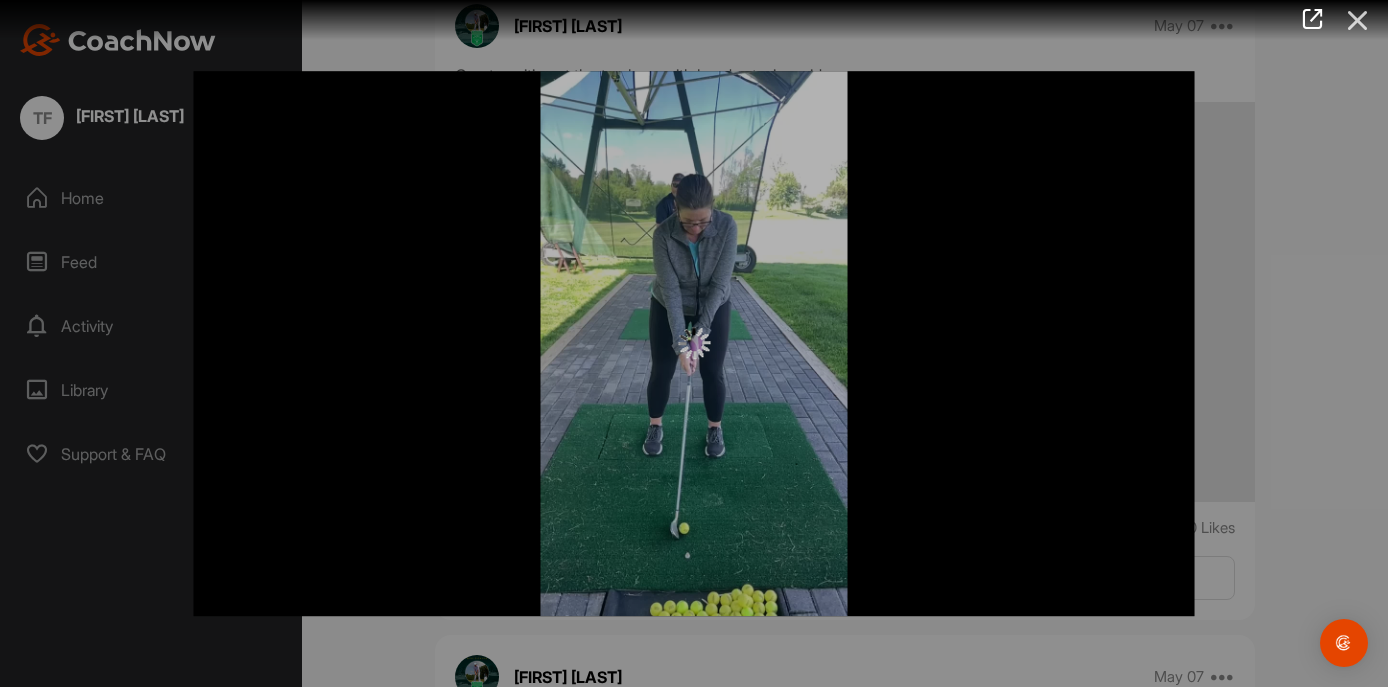 click at bounding box center [1358, 20] 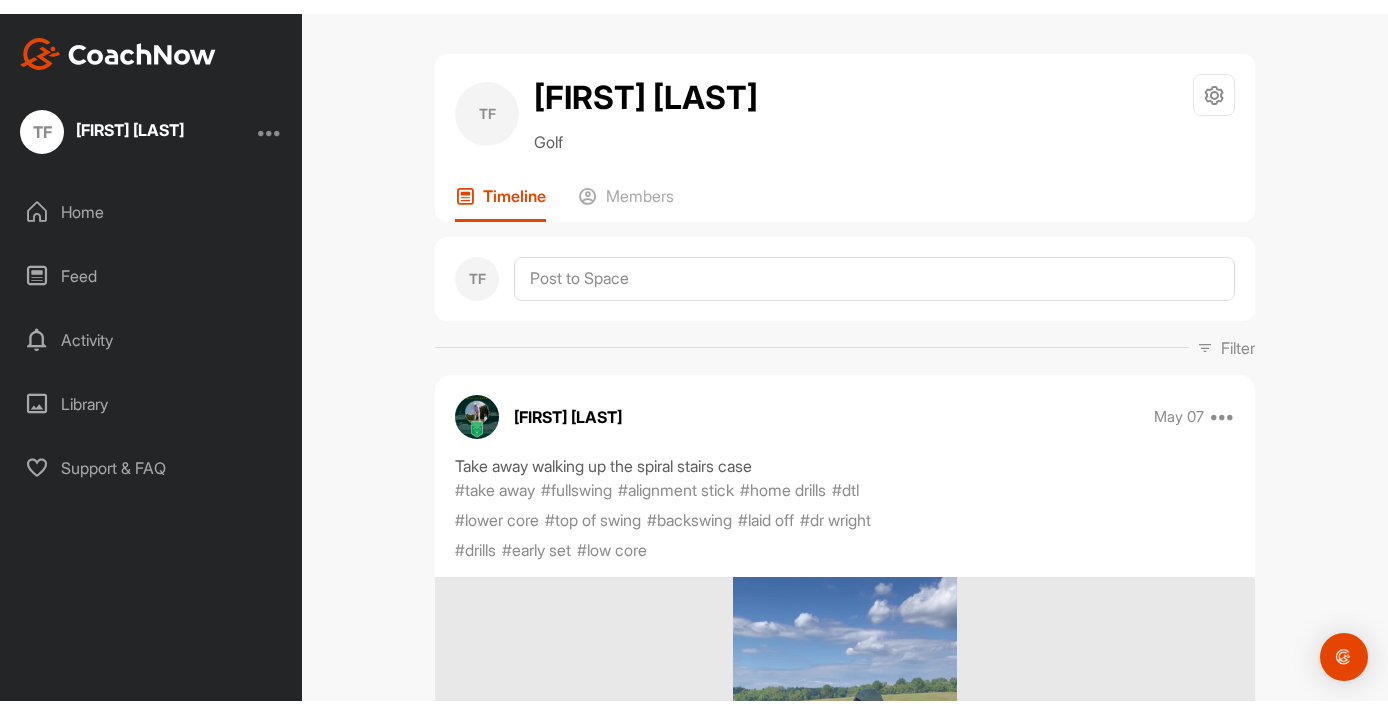 scroll, scrollTop: 0, scrollLeft: 0, axis: both 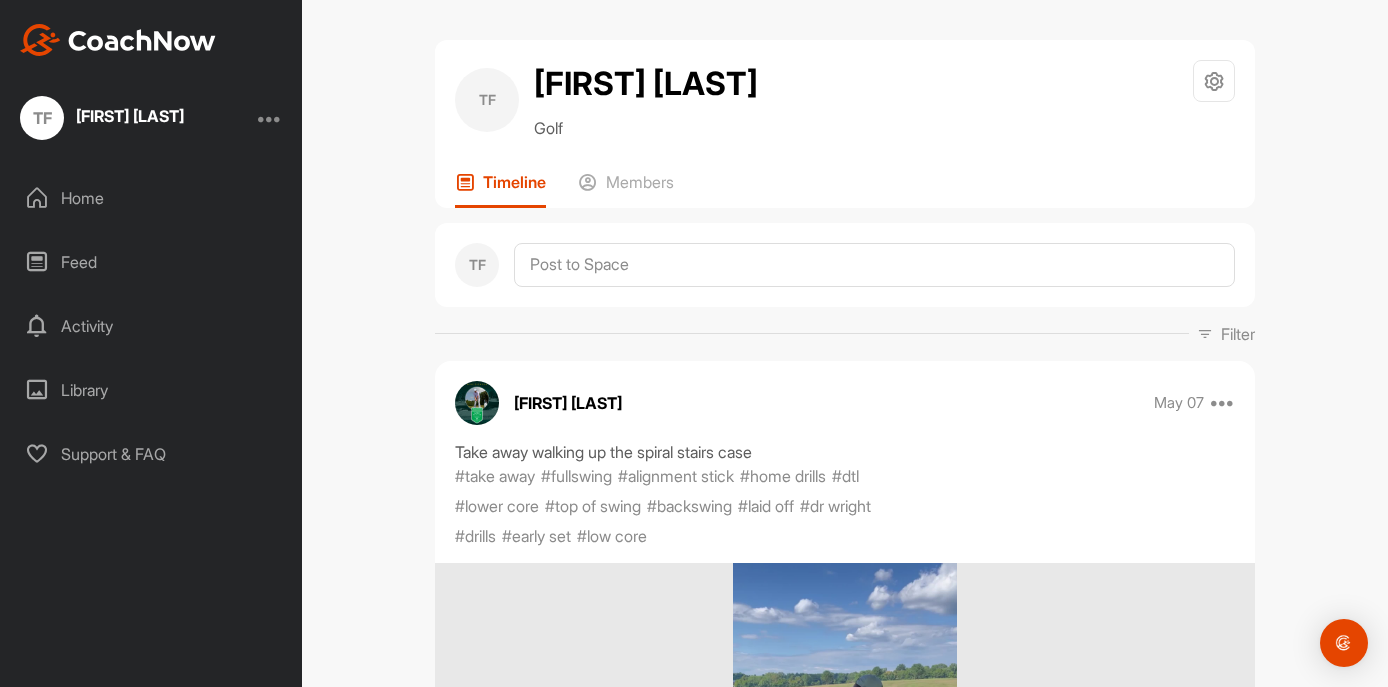 click on "Home" at bounding box center [152, 198] 